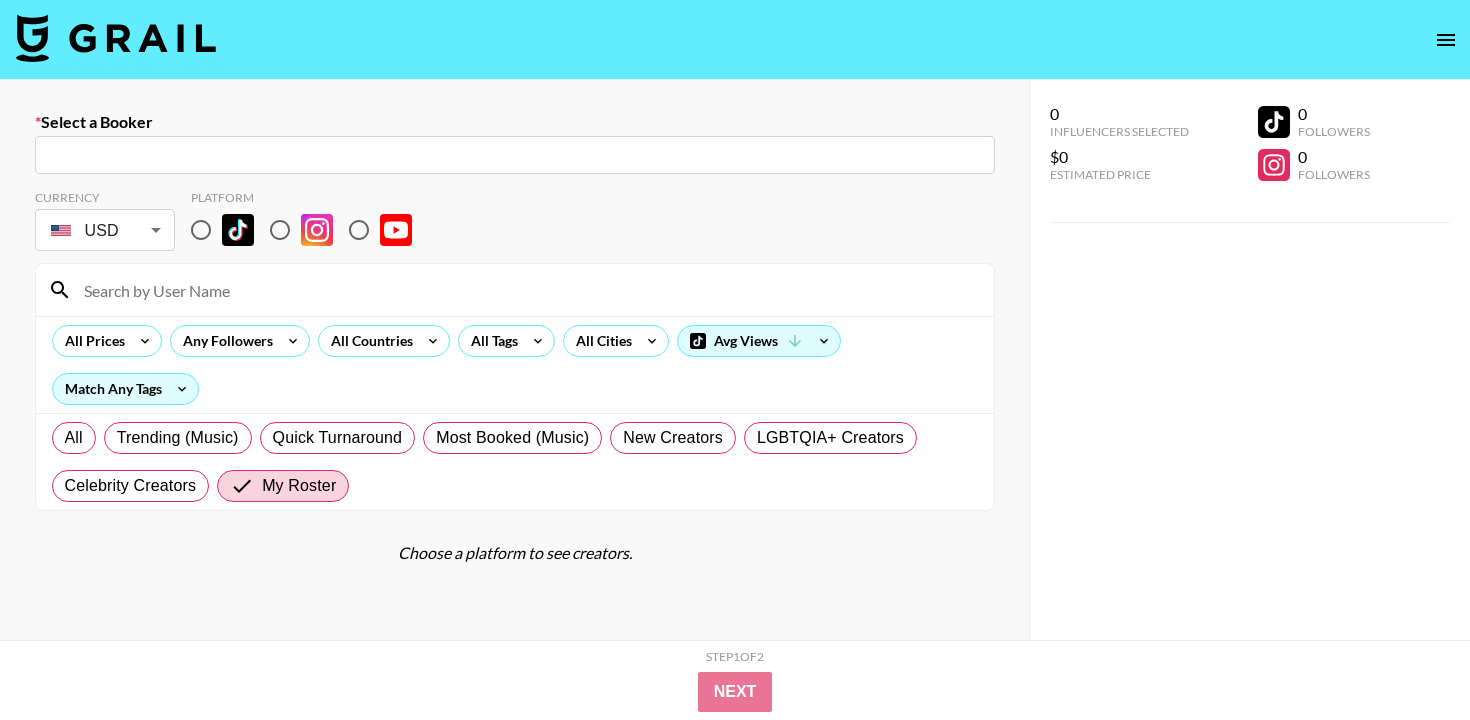 scroll, scrollTop: 0, scrollLeft: 0, axis: both 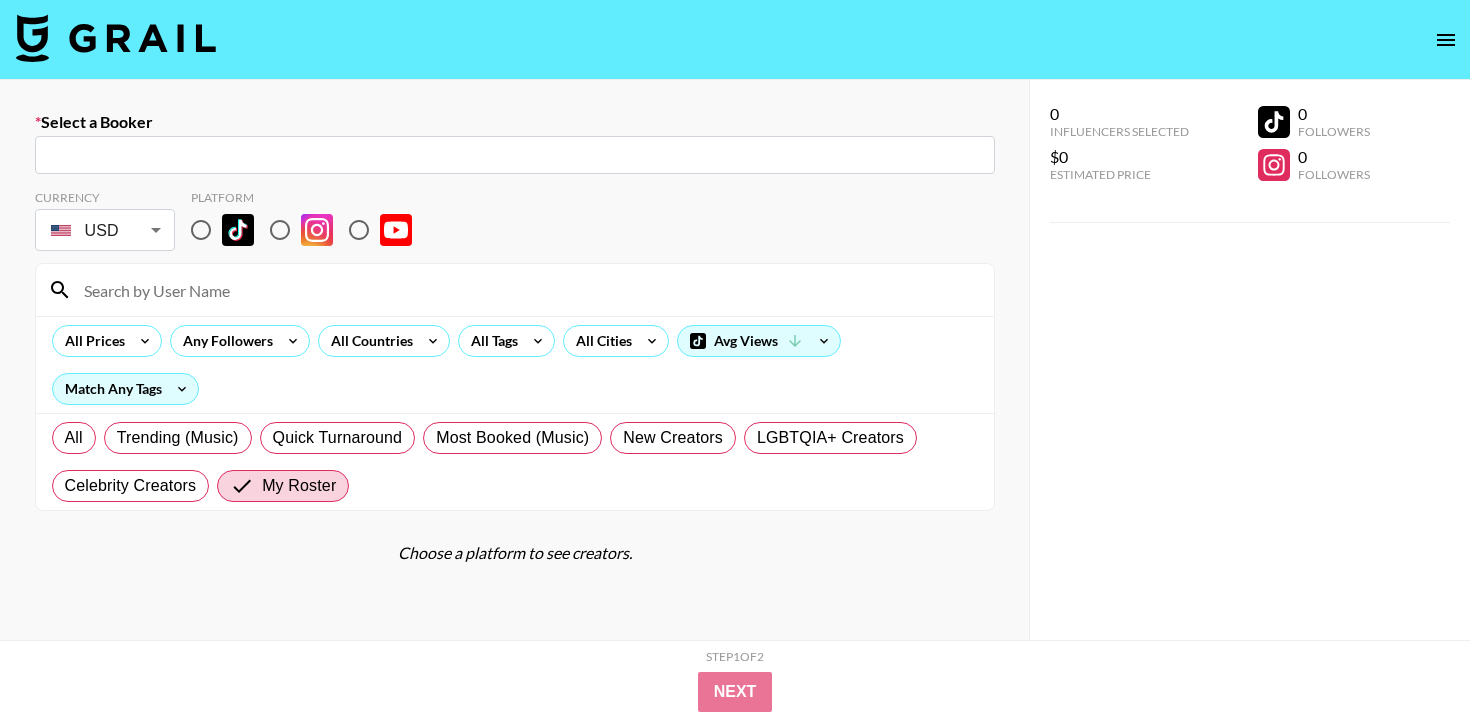 click at bounding box center [515, 155] 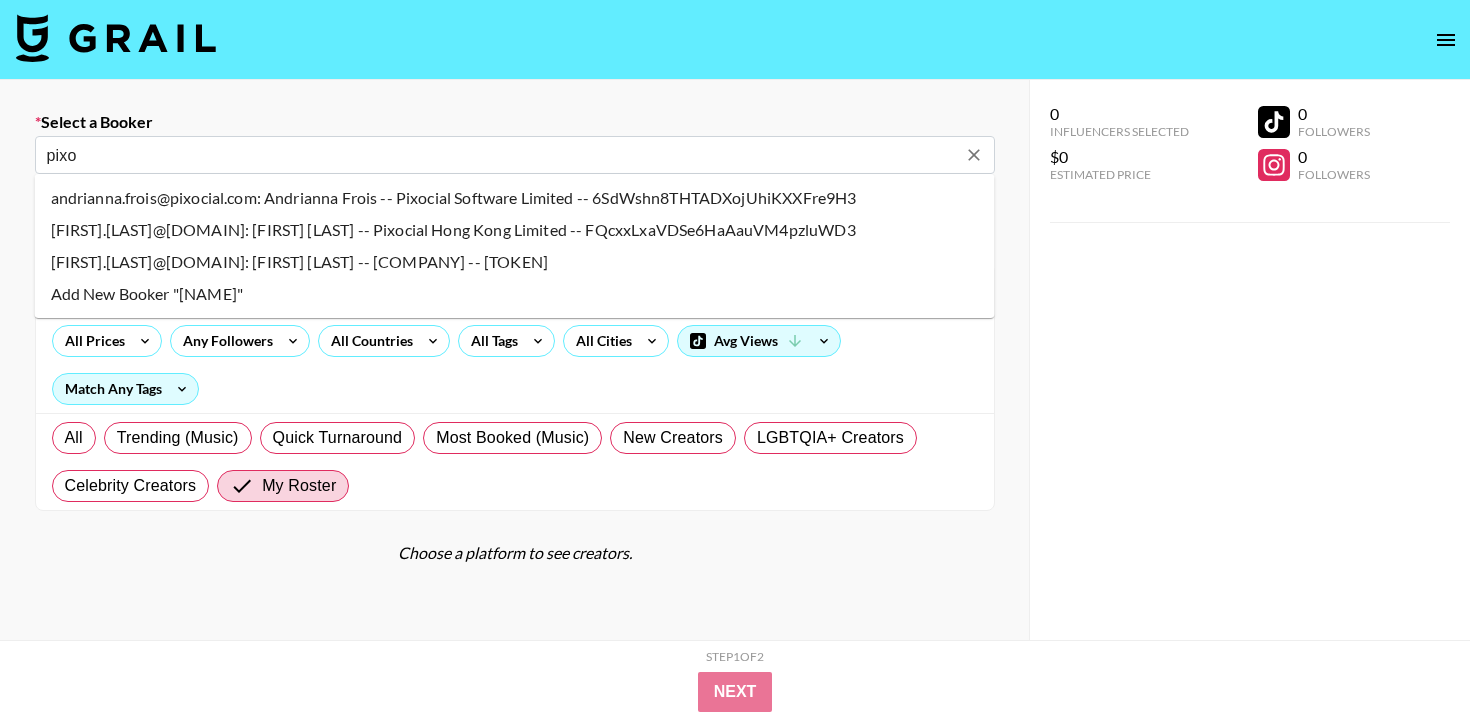 click on "[FIRST].[LAST]@[DOMAIN]: [FIRST] [LAST] -- [COMPANY] -- [TOKEN]" at bounding box center (515, 262) 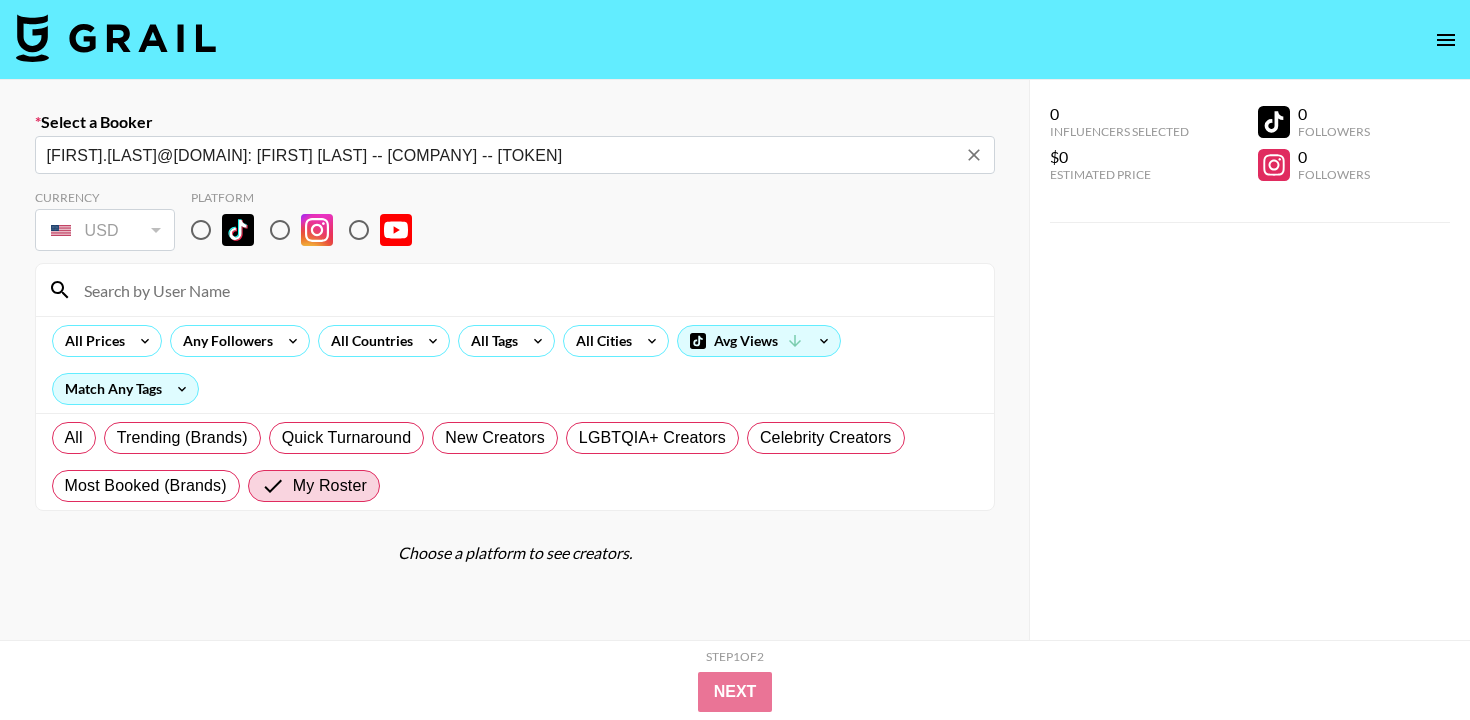 type on "[FIRST].[LAST]@[DOMAIN]: [FIRST] [LAST] -- [COMPANY] -- [TOKEN]" 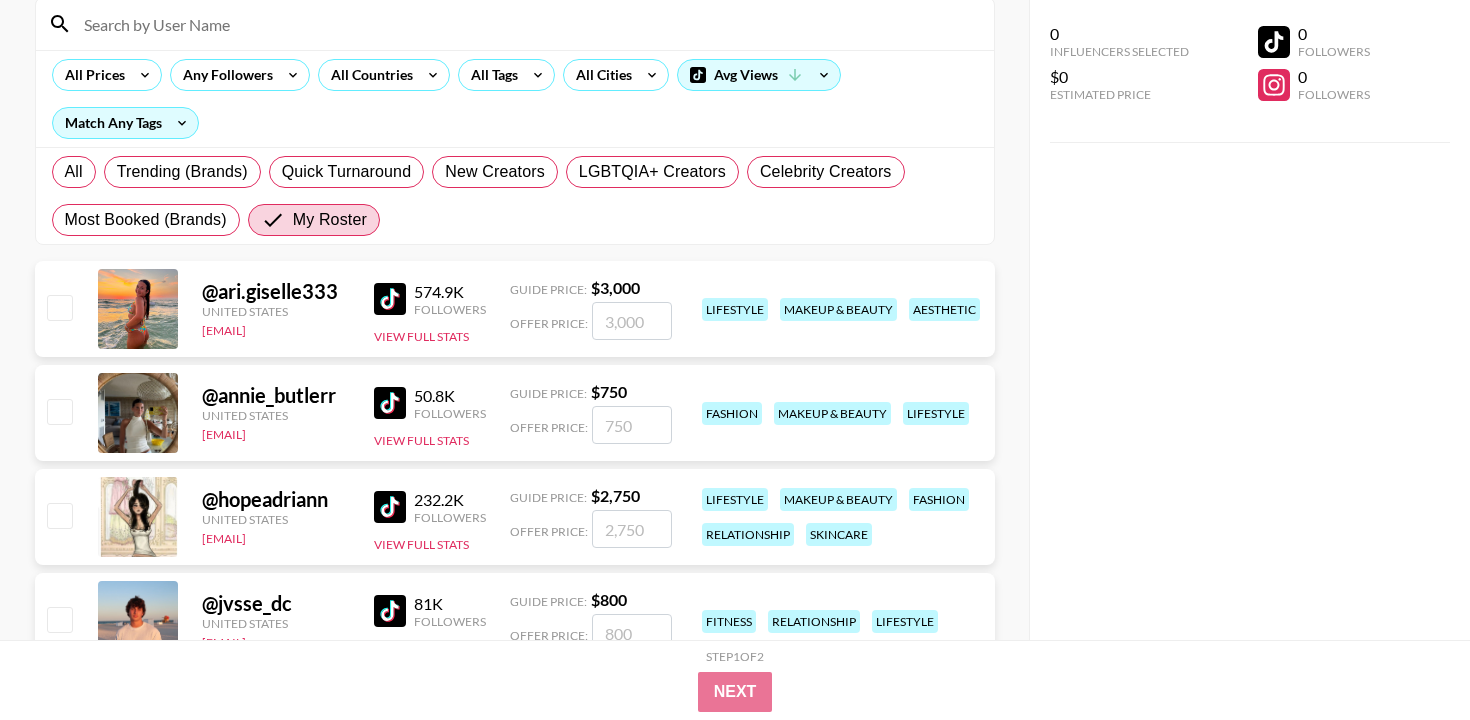 scroll, scrollTop: 303, scrollLeft: 0, axis: vertical 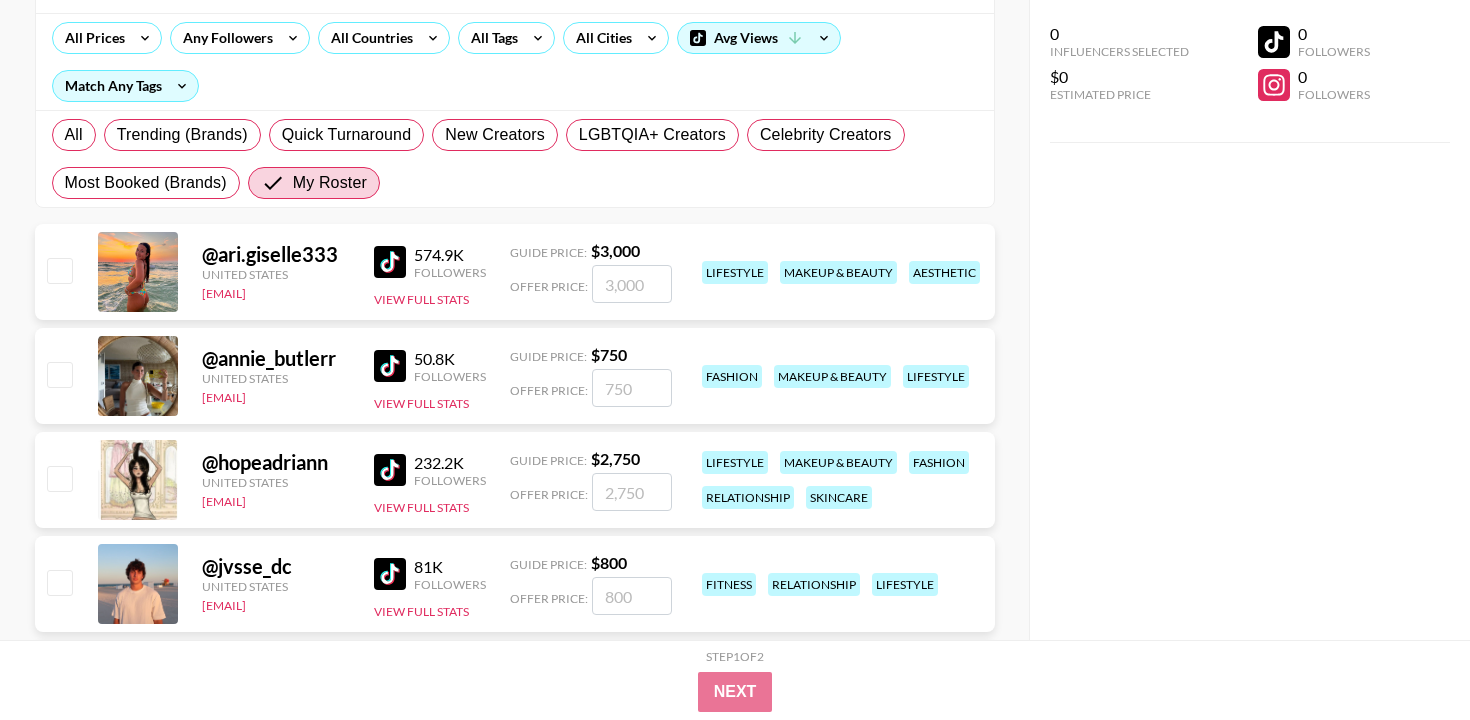 click at bounding box center [632, 492] 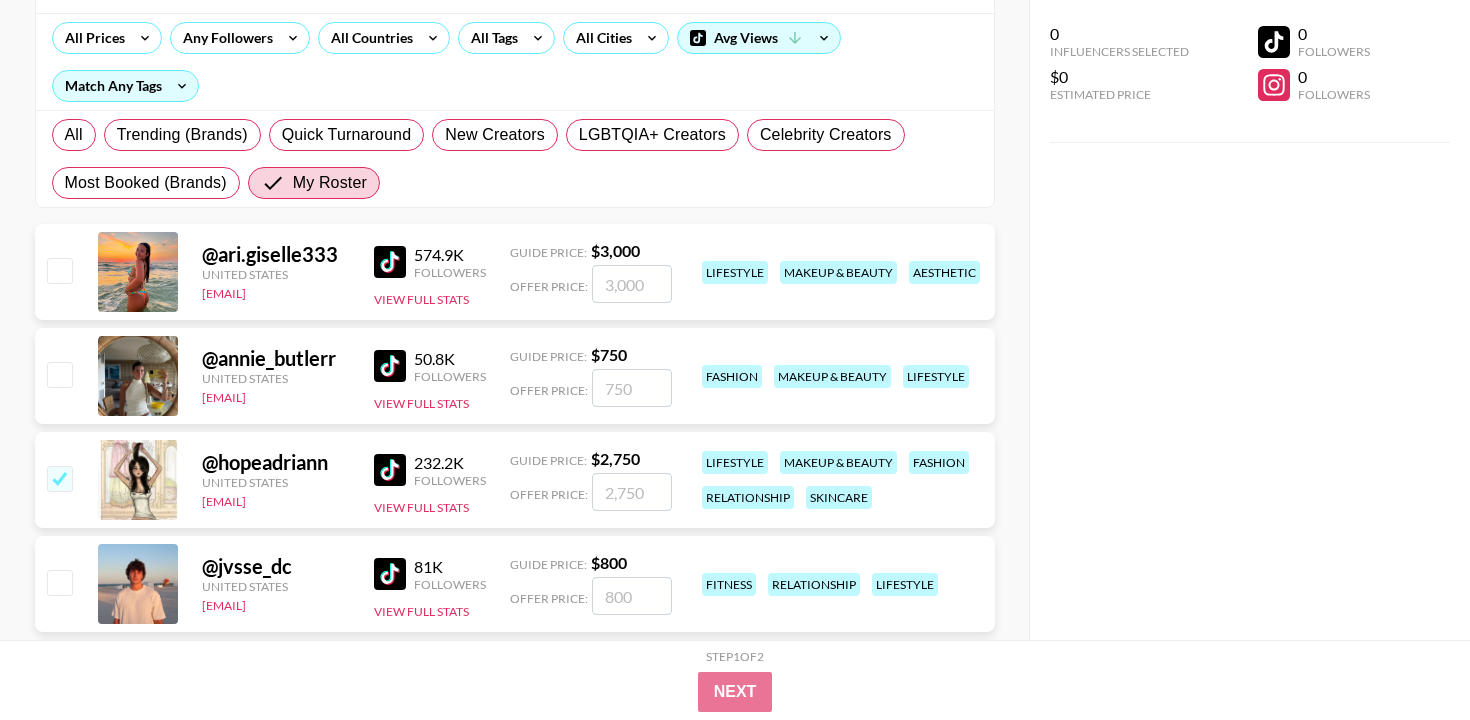 checkbox on "true" 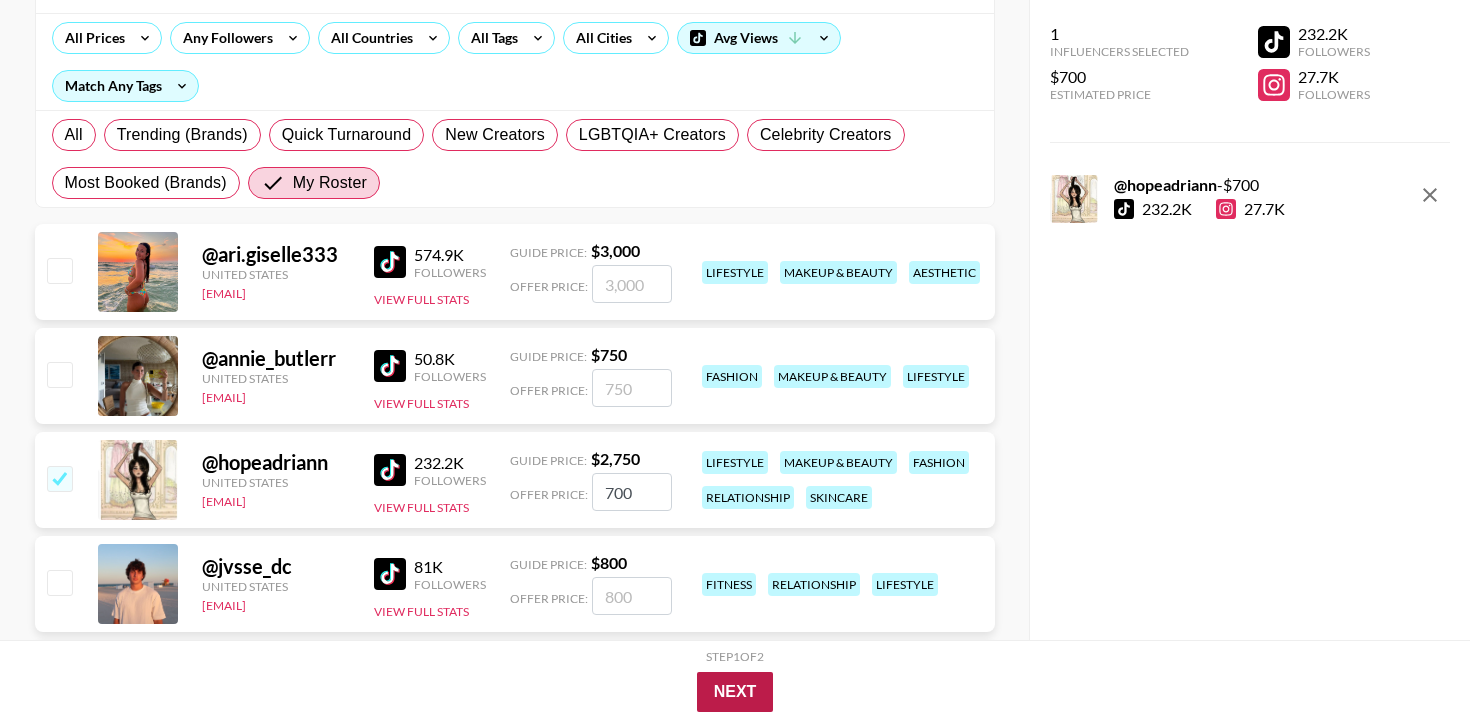 type on "700" 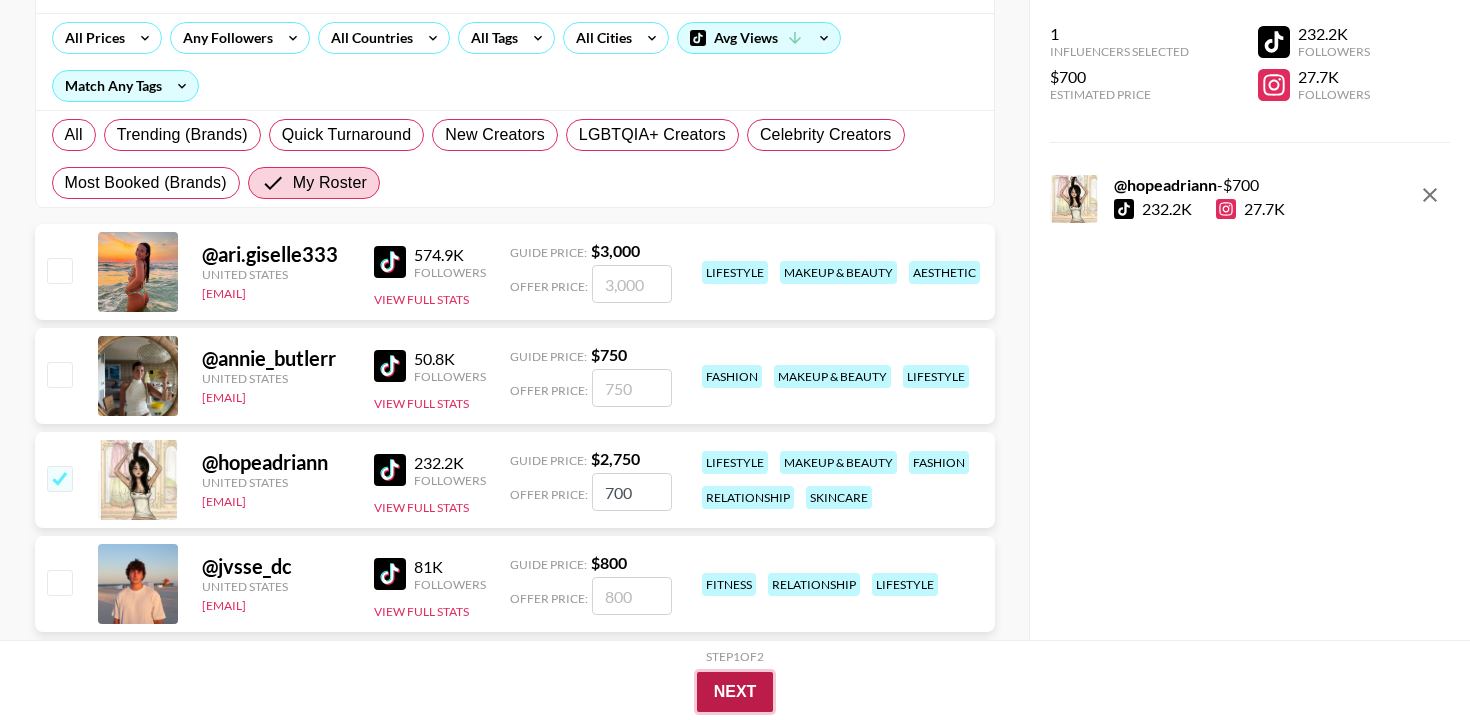 click on "Next" at bounding box center (735, 692) 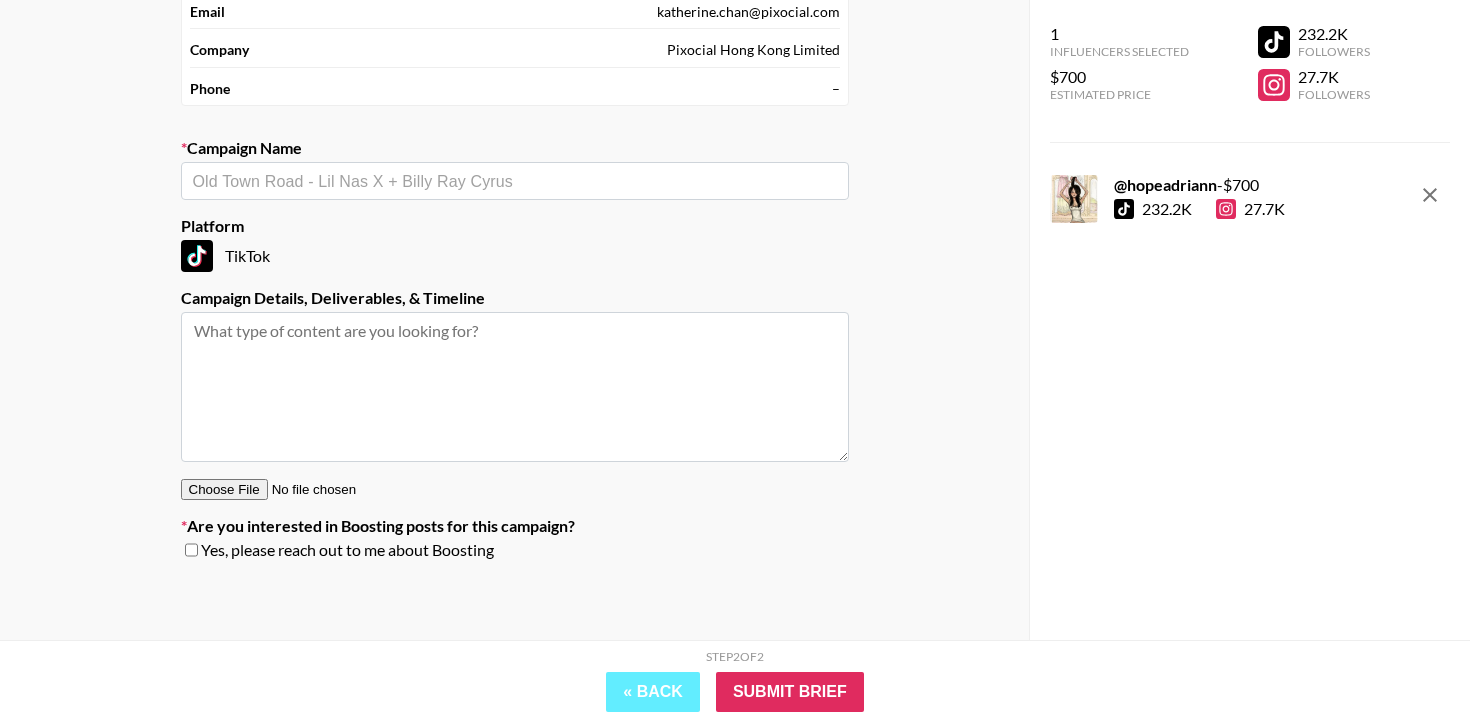 scroll, scrollTop: 160, scrollLeft: 0, axis: vertical 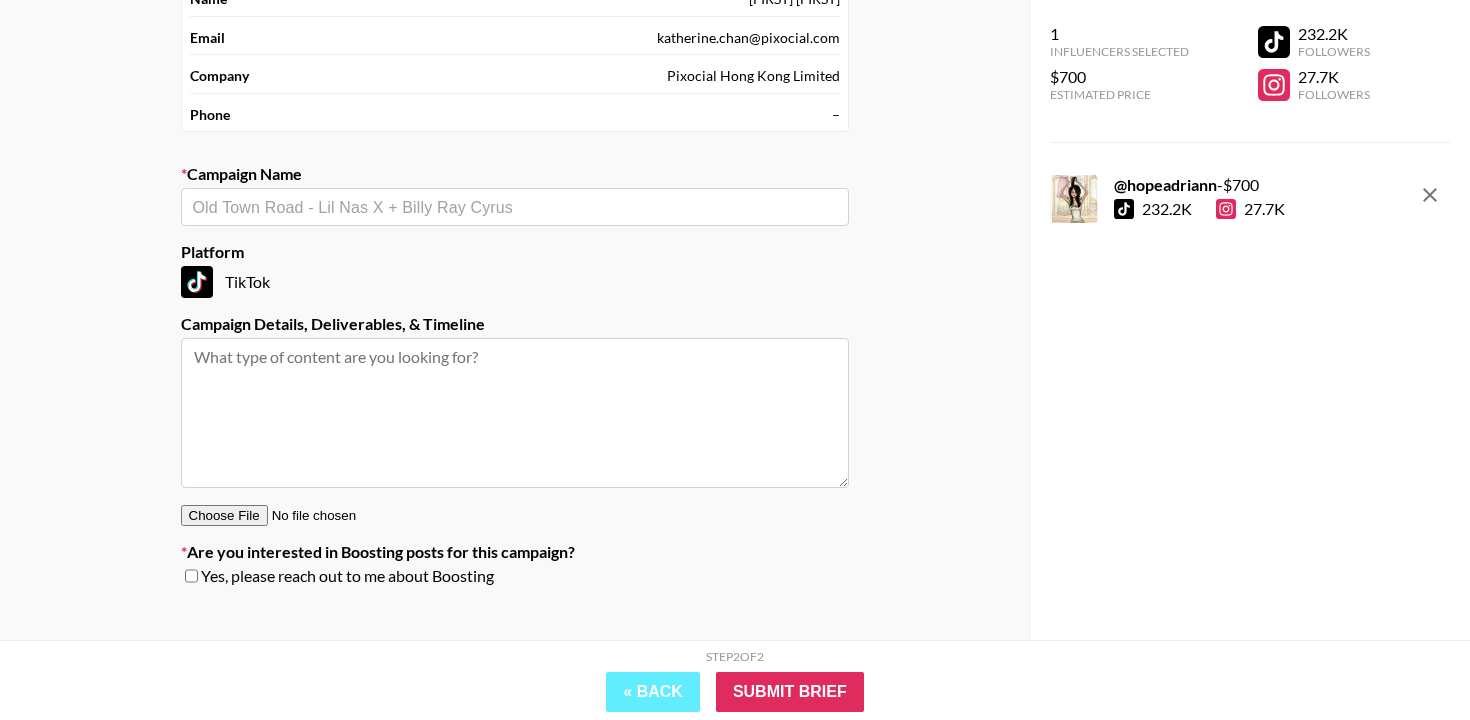 click on "Campaign Name ​" at bounding box center [515, 195] 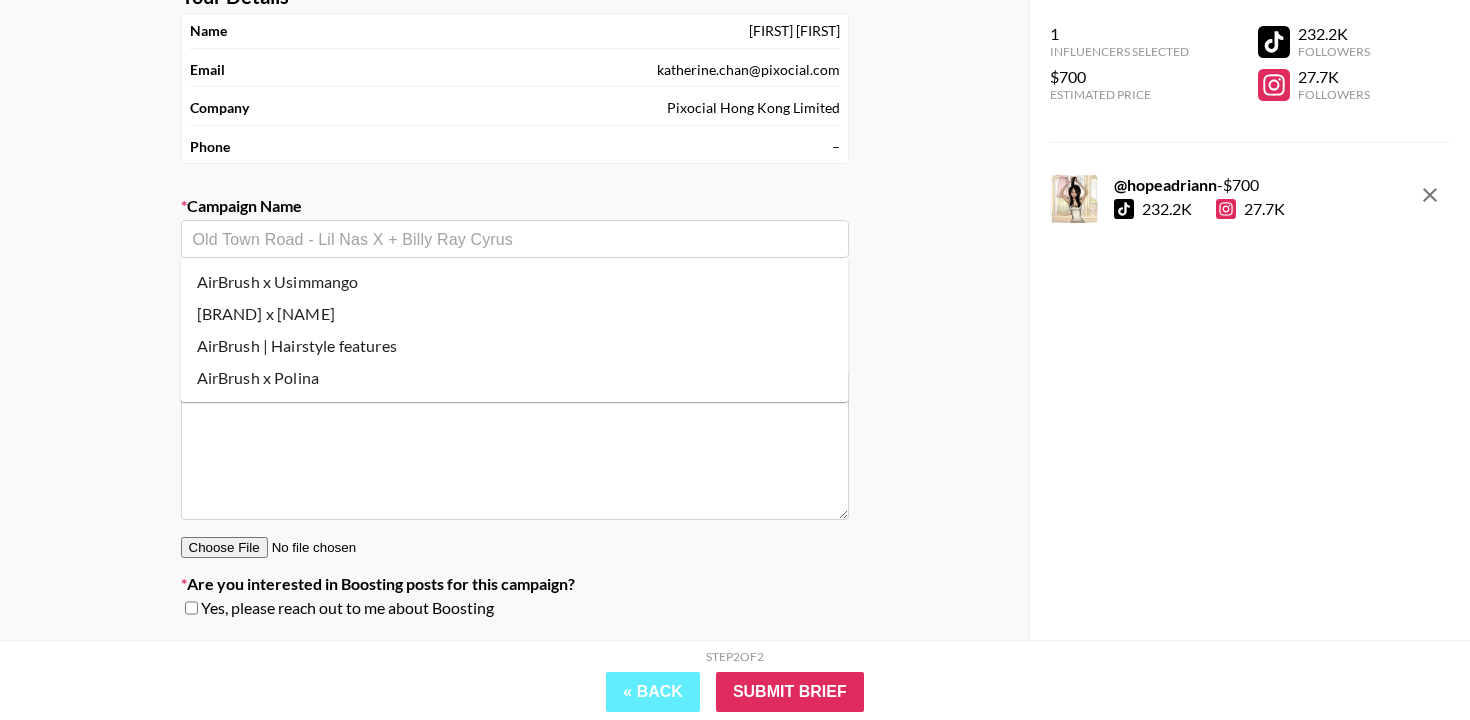 scroll, scrollTop: 125, scrollLeft: 0, axis: vertical 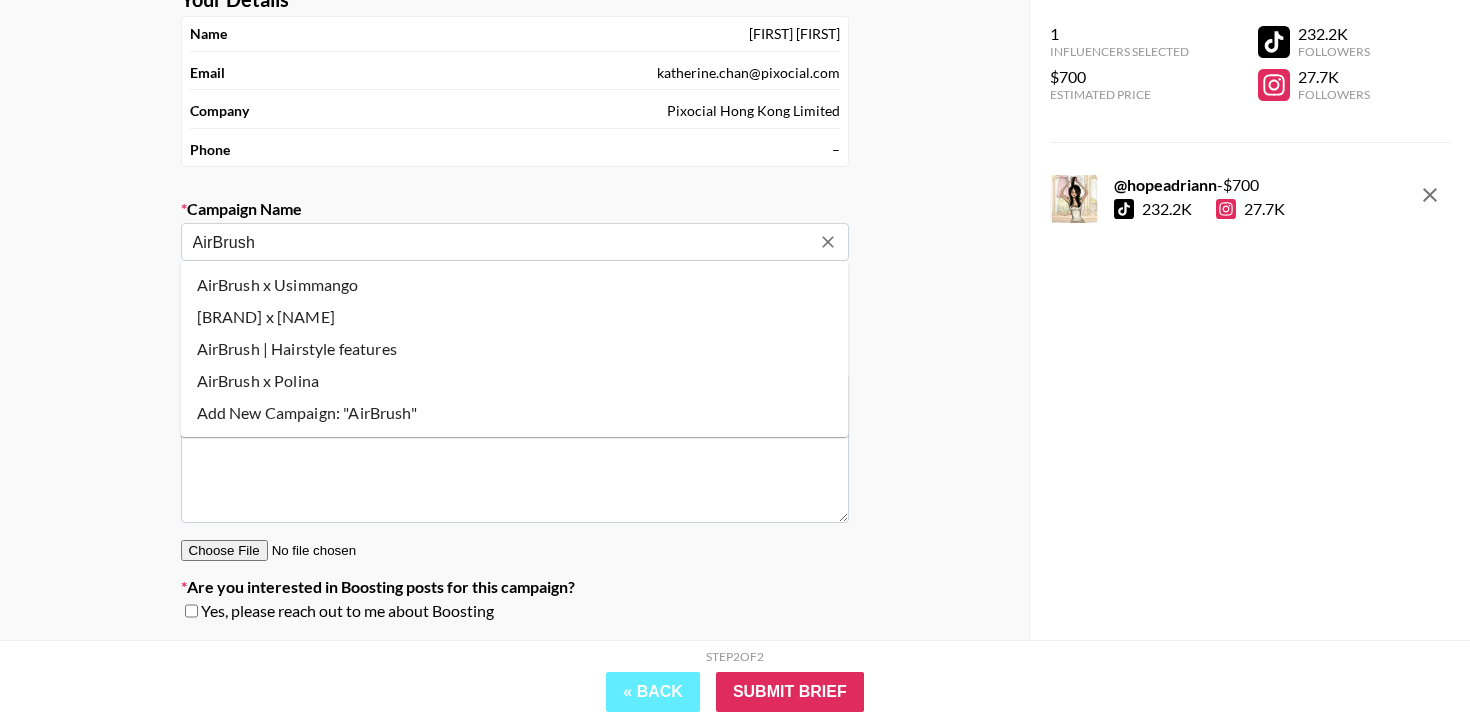 type on "AirBrush" 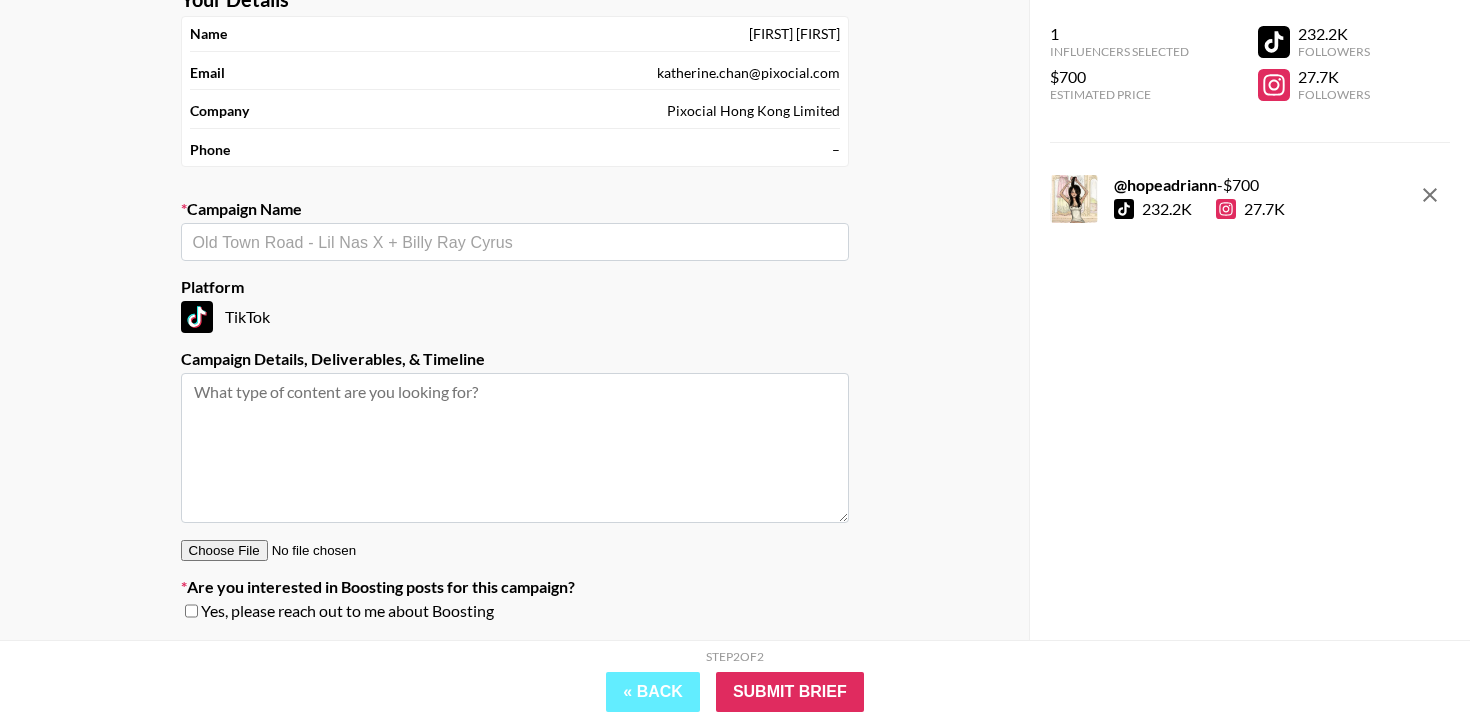 paste on "Tan and Body Glow" 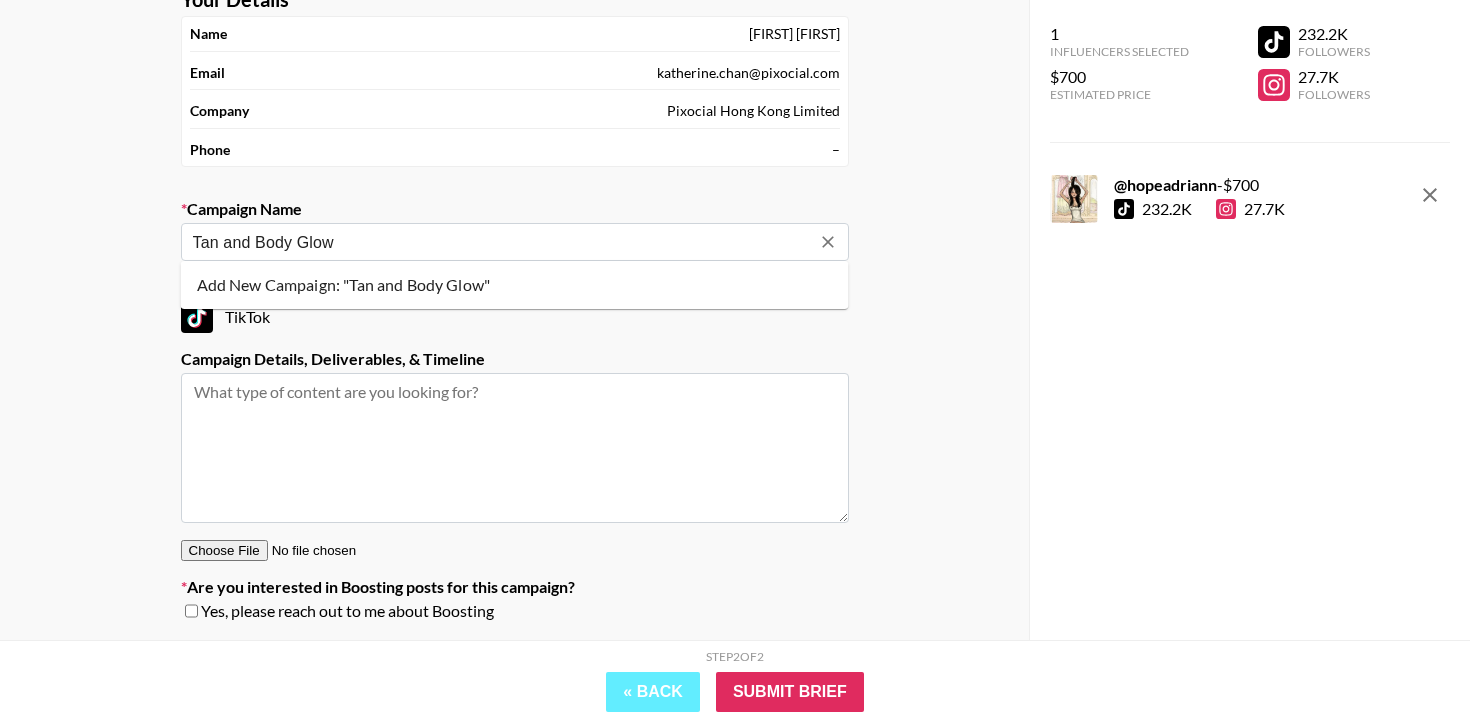 click on "Tan and Body Glow" at bounding box center (501, 242) 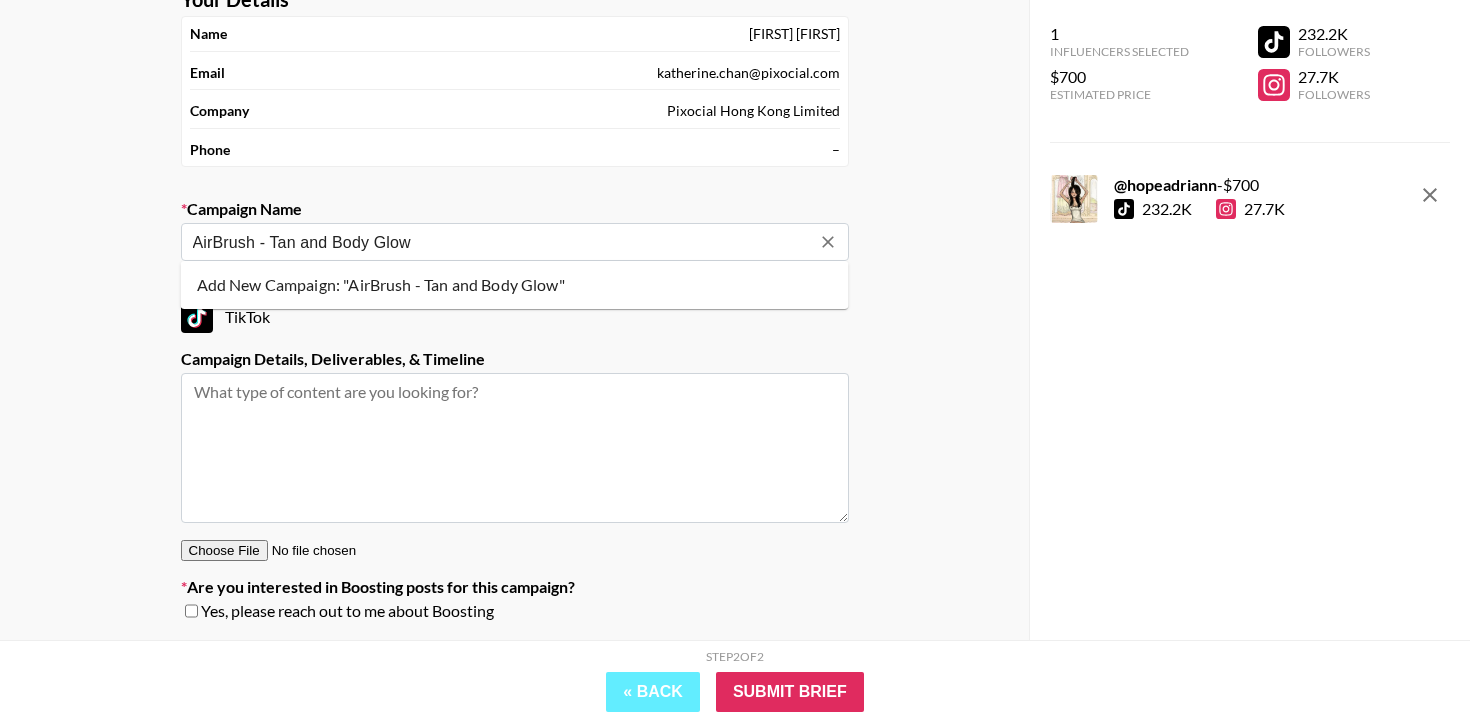 click on "Add New Campaign: "AirBrush - Tan and Body Glow"" at bounding box center (515, 285) 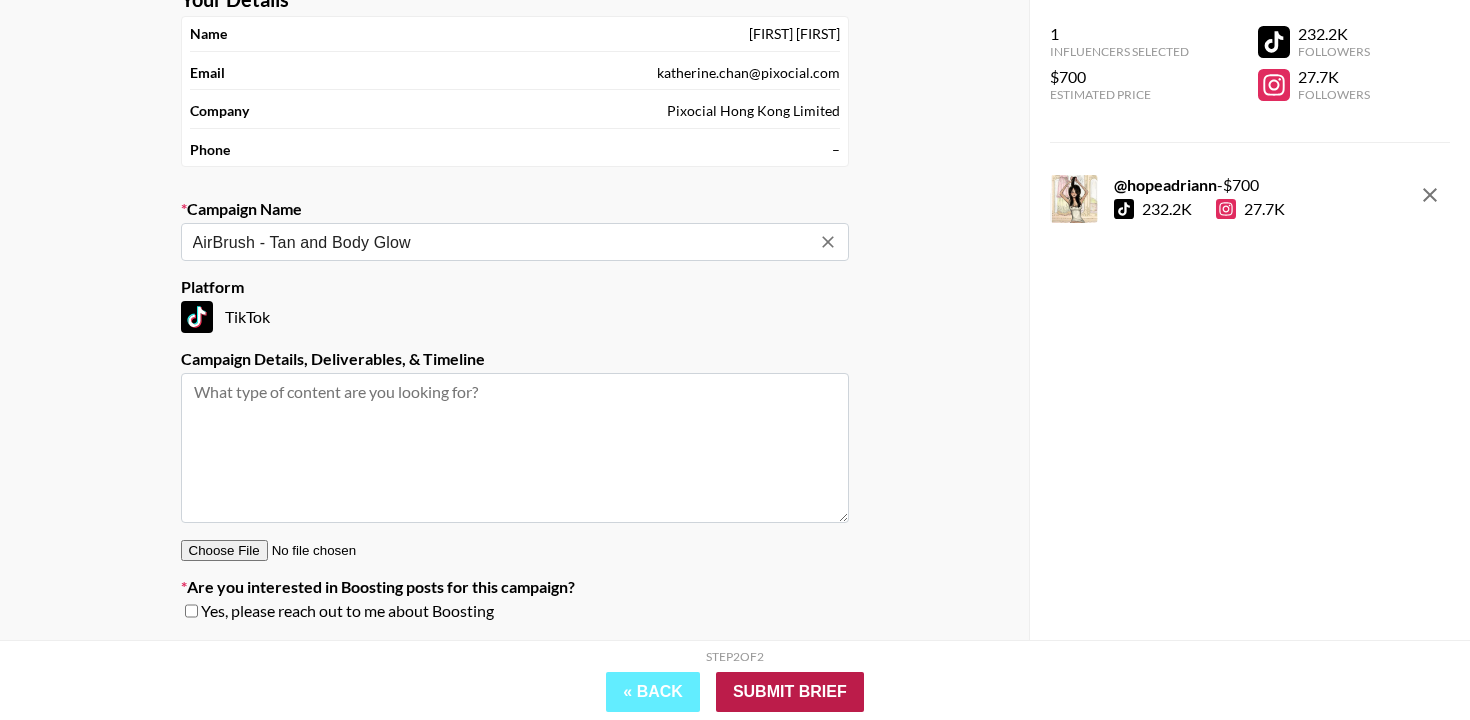 type on "AirBrush - Tan and Body Glow" 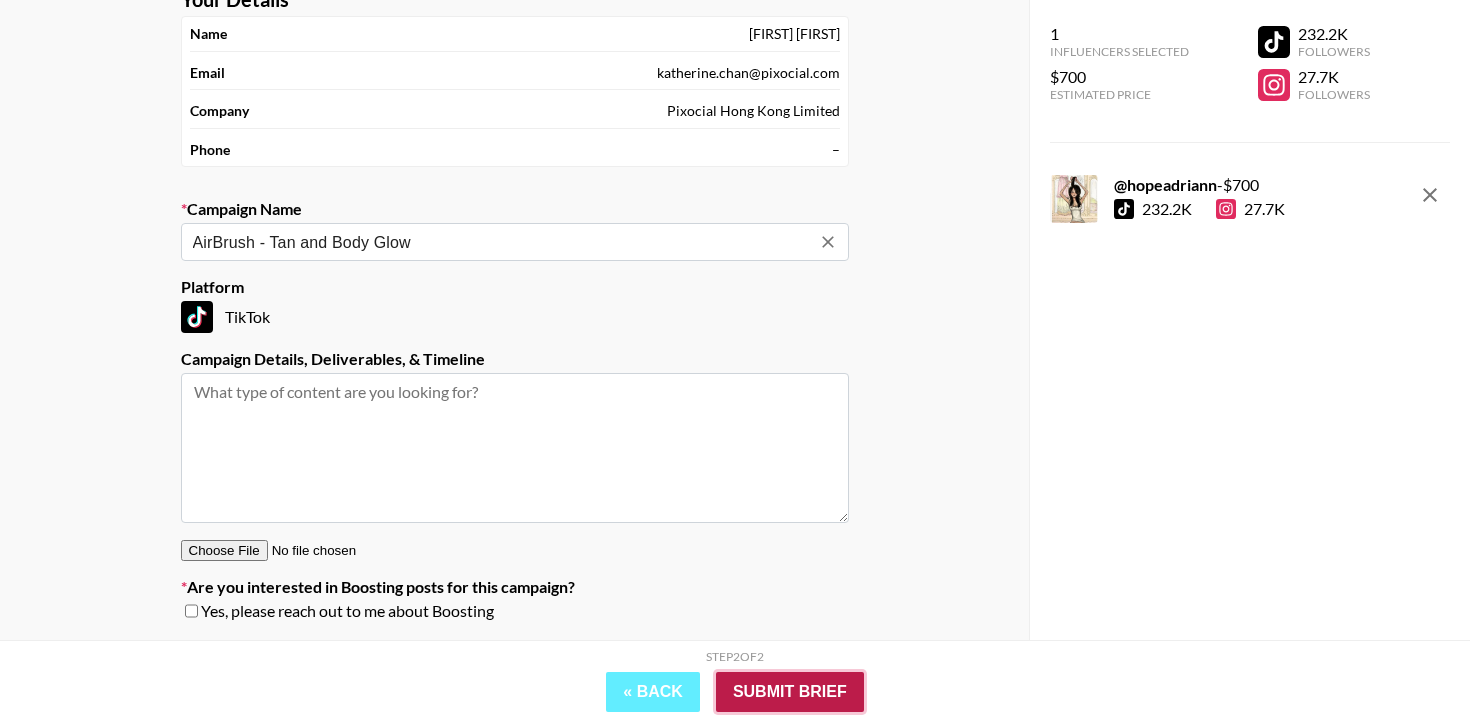 click on "Submit Brief" at bounding box center [790, 692] 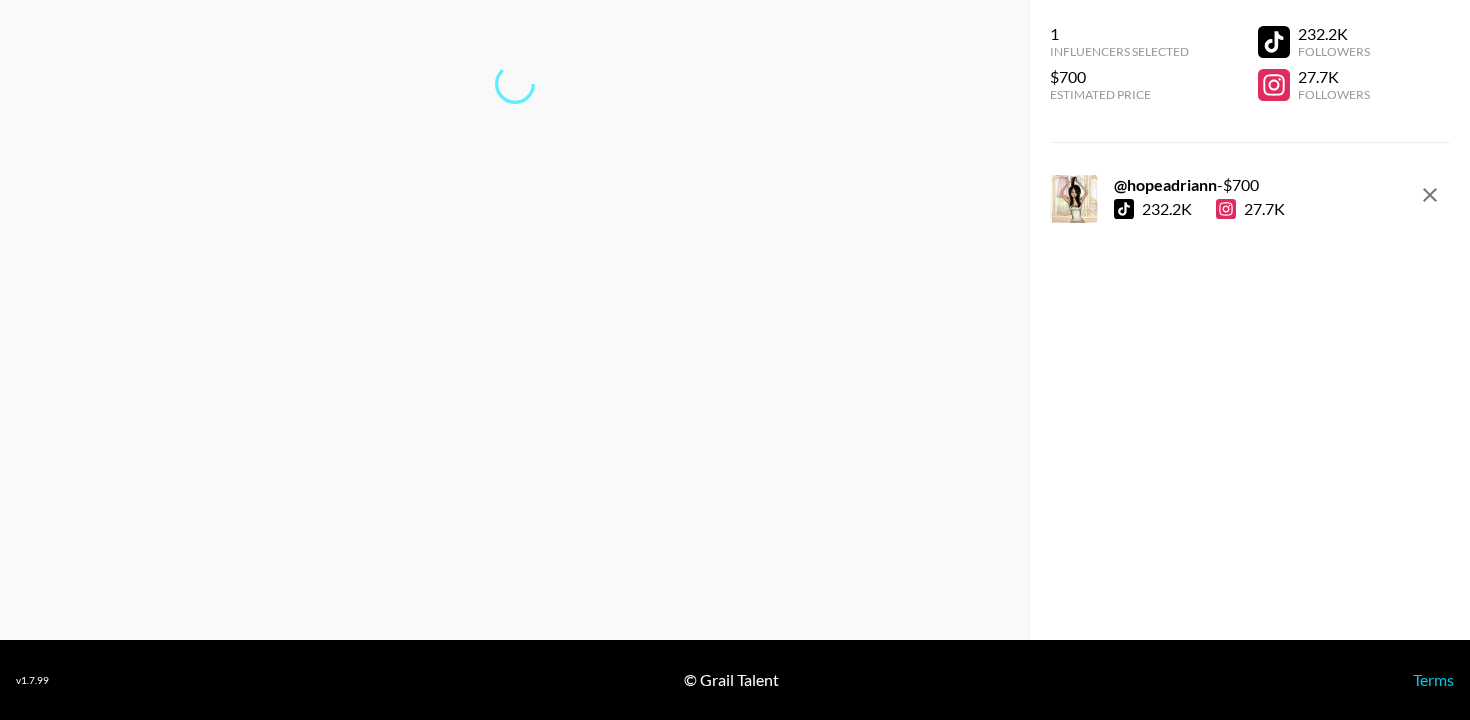 scroll, scrollTop: 80, scrollLeft: 0, axis: vertical 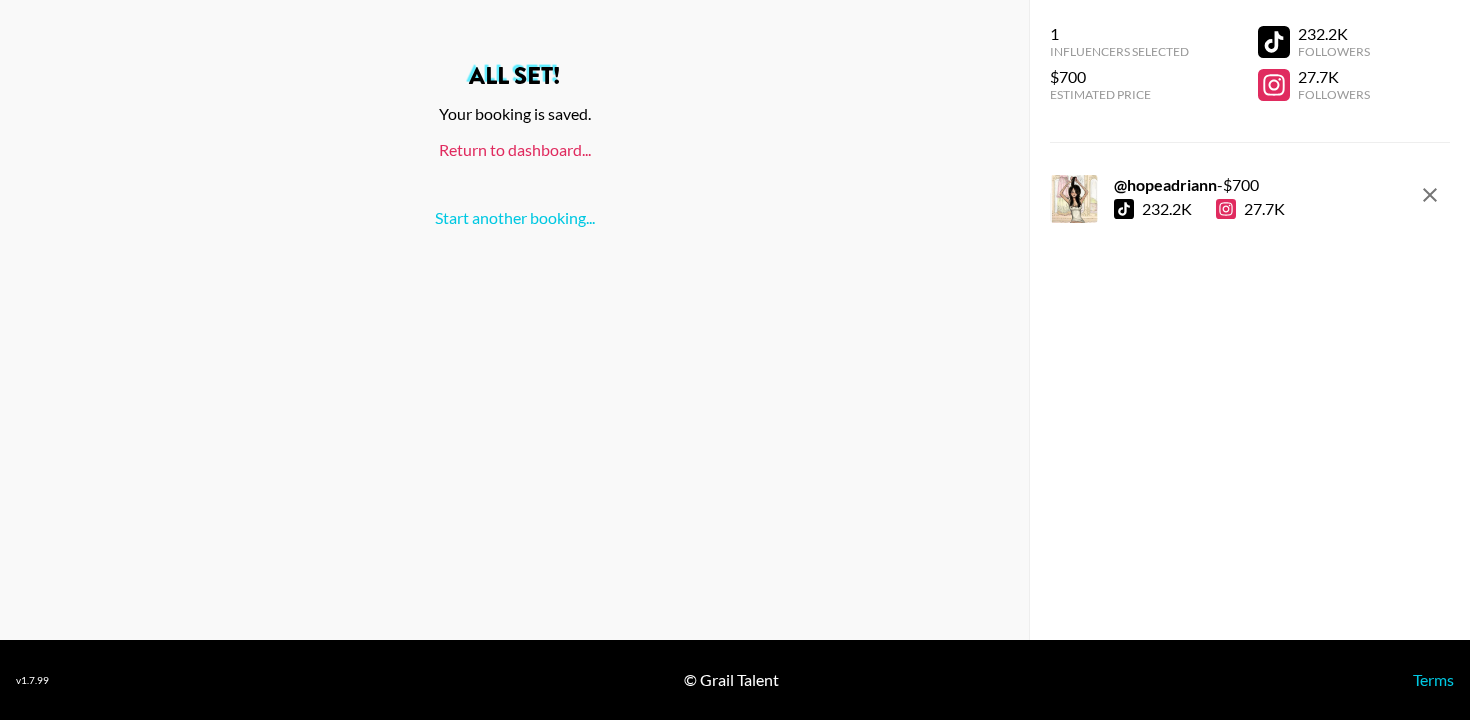 click on "Return to dashboard..." at bounding box center [515, 149] 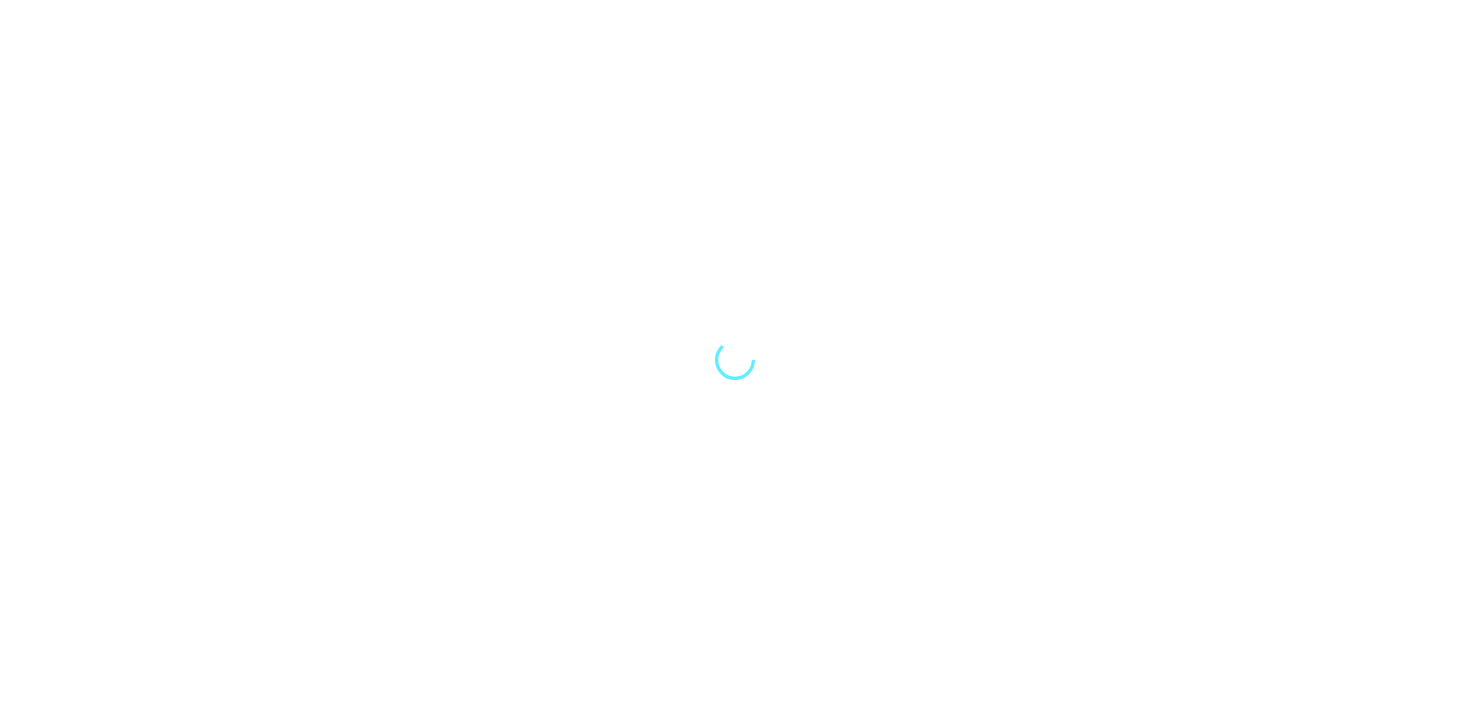 scroll, scrollTop: 0, scrollLeft: 0, axis: both 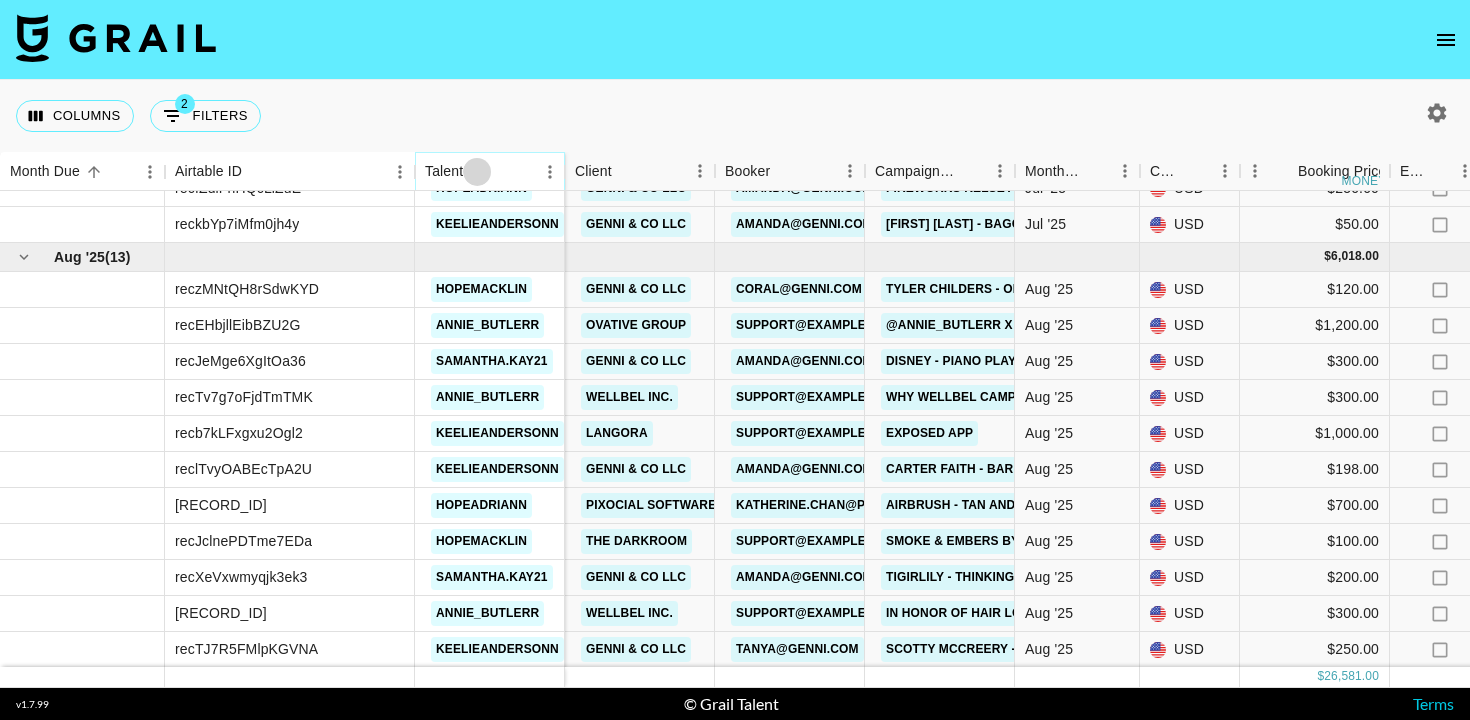 click 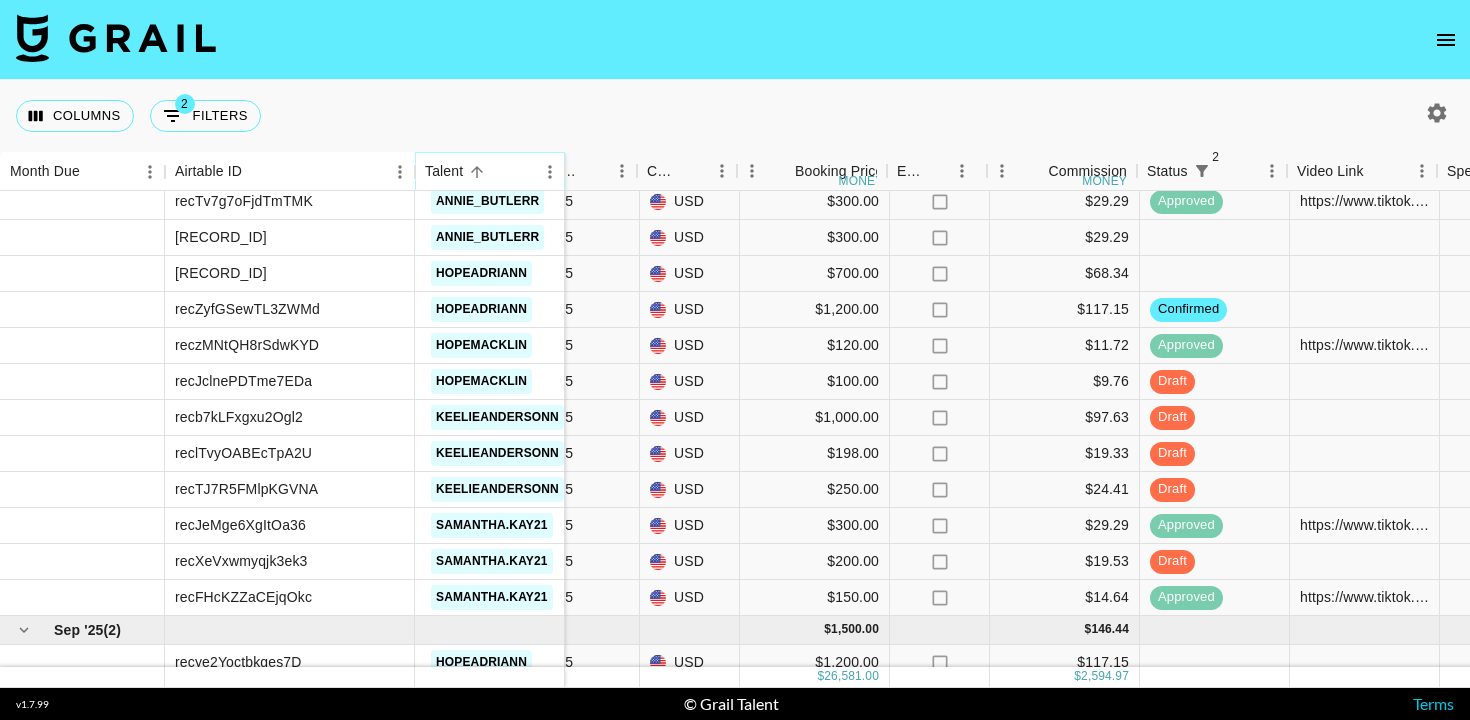 scroll, scrollTop: 1311, scrollLeft: 503, axis: both 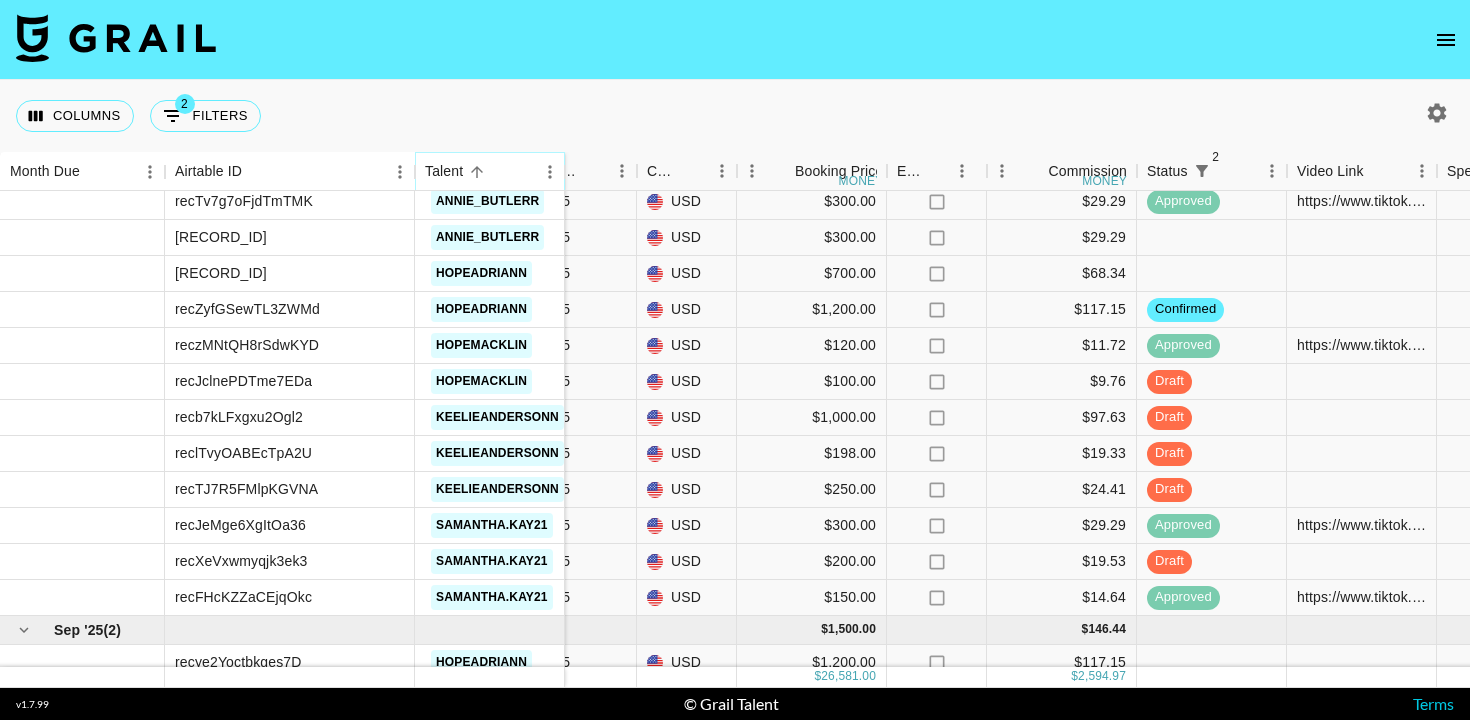 click 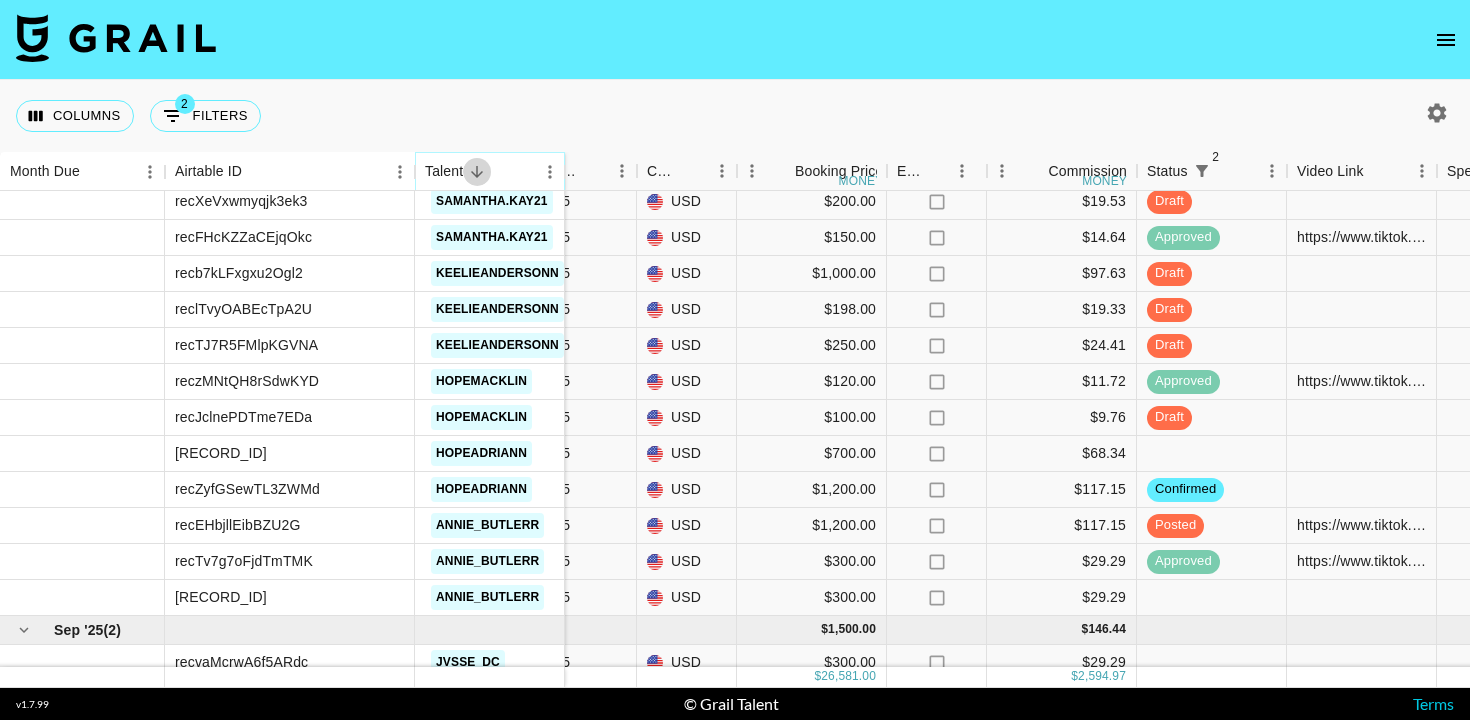 click 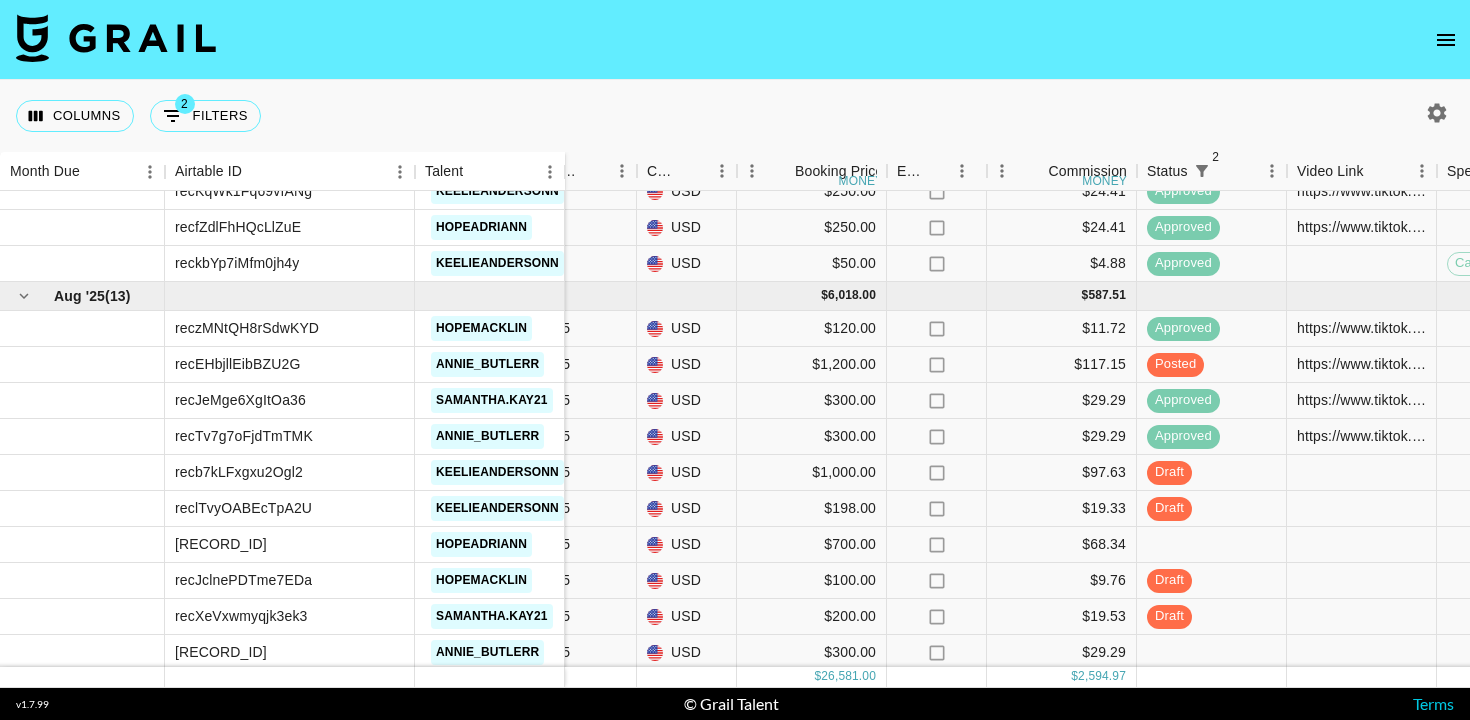 scroll, scrollTop: 1191, scrollLeft: 503, axis: both 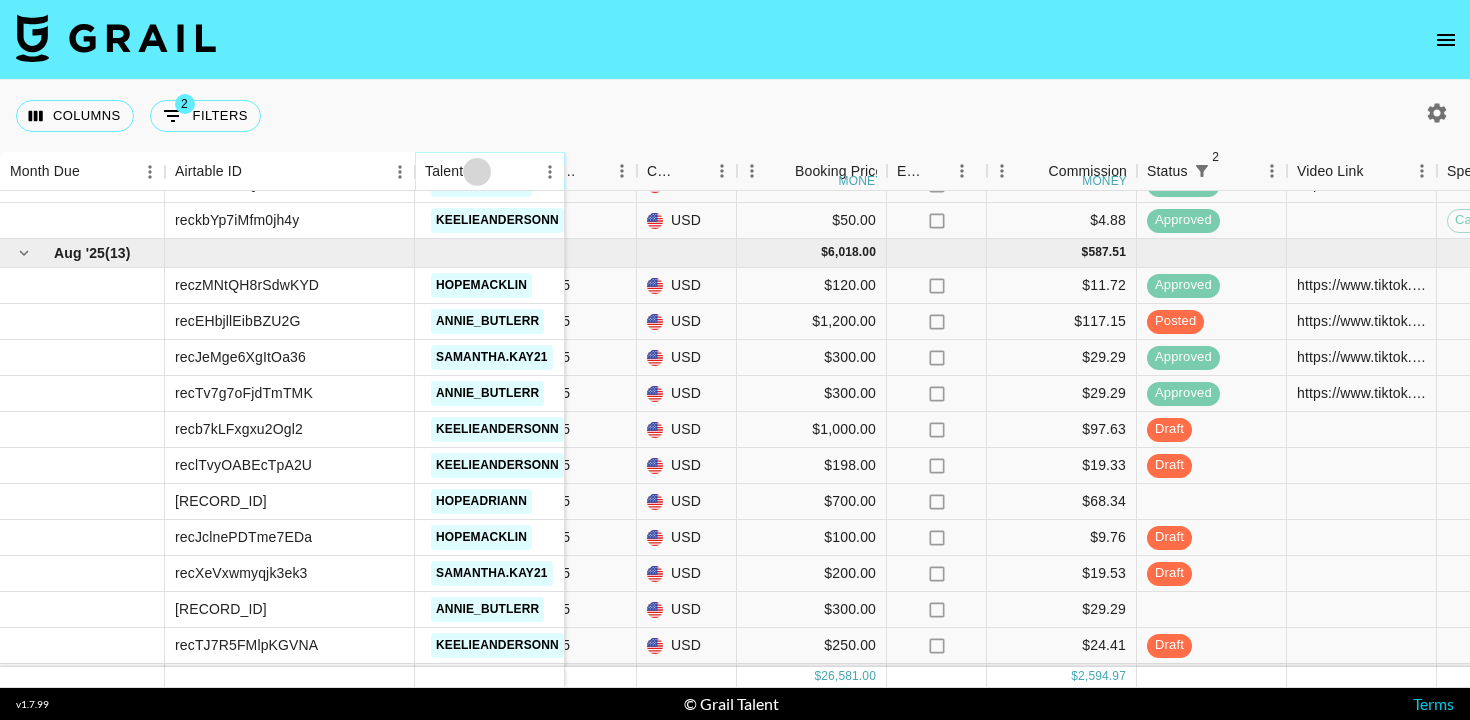 click 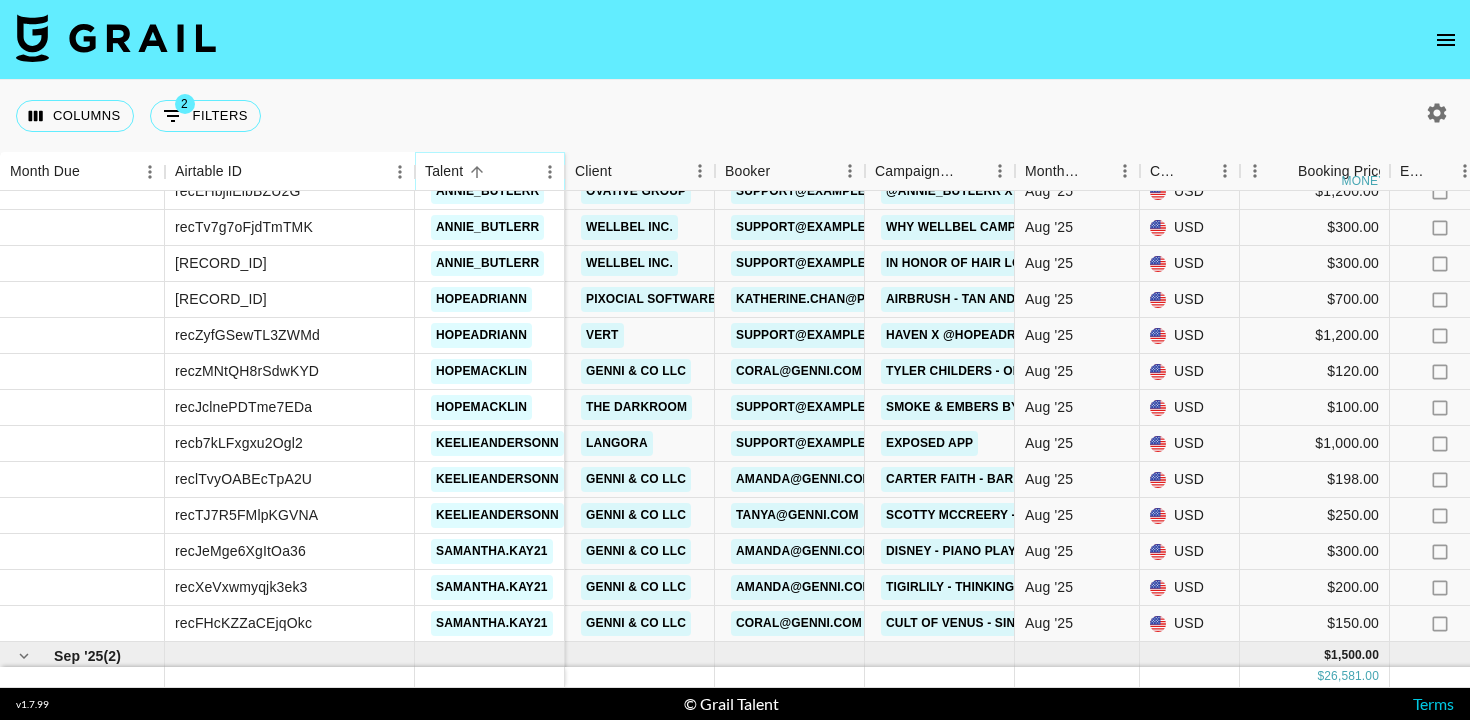 scroll, scrollTop: 1284, scrollLeft: 0, axis: vertical 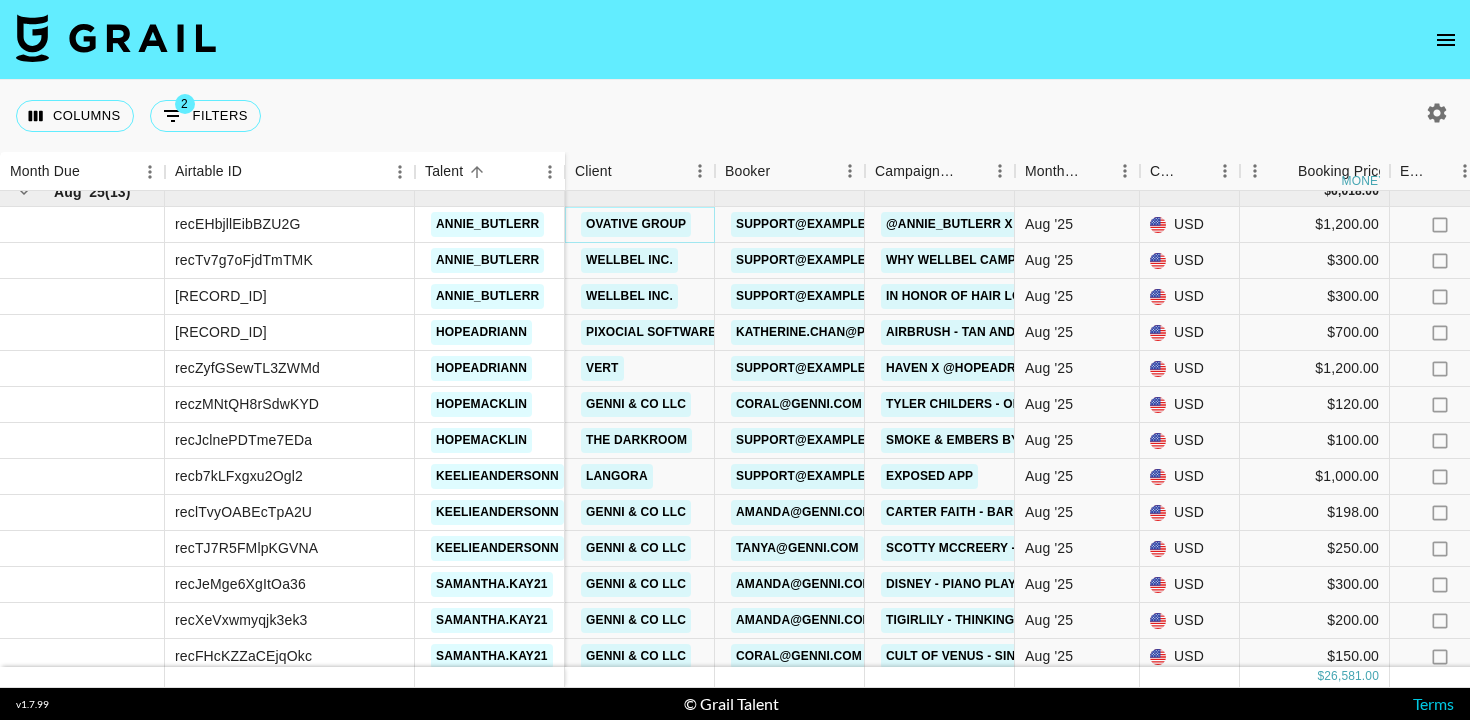 click on "Ovative Group" at bounding box center [636, 224] 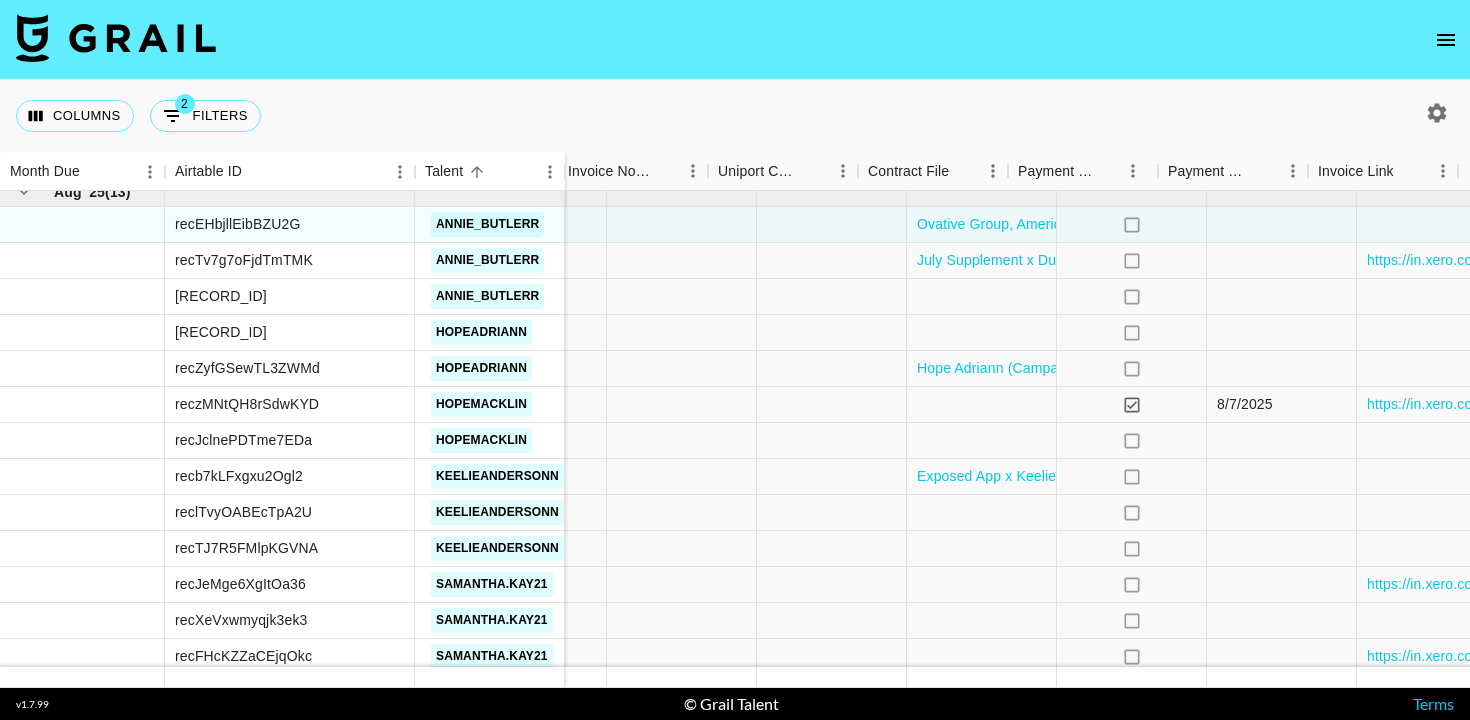scroll, scrollTop: 1252, scrollLeft: 1750, axis: both 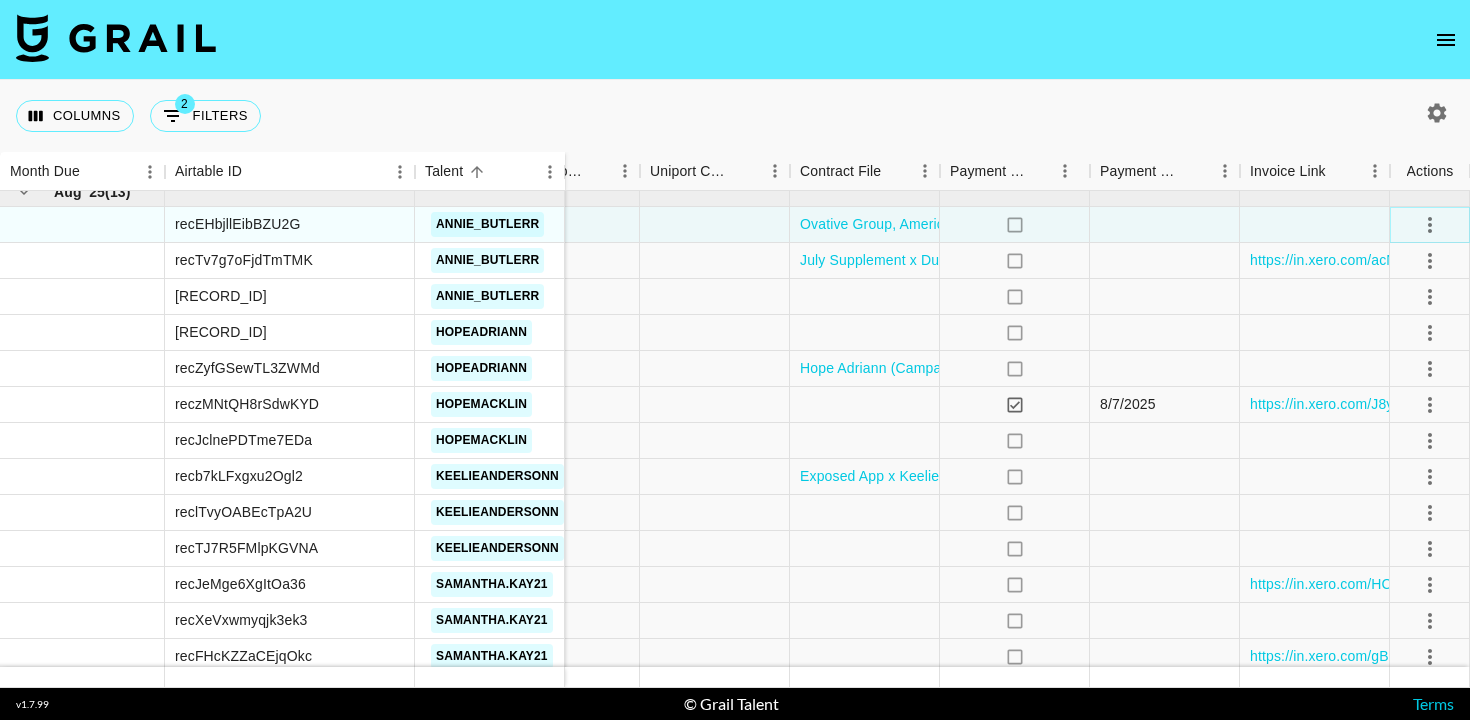 click 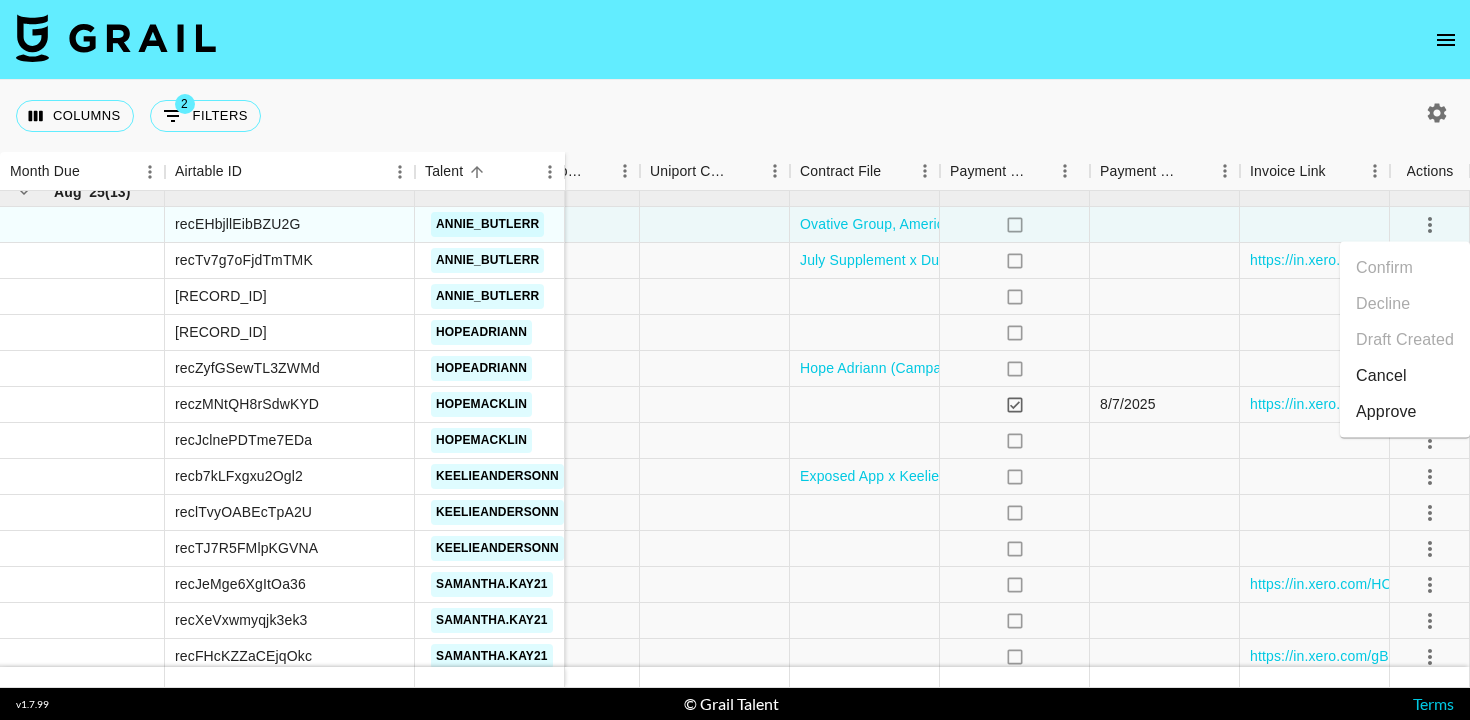 click on "Approve" at bounding box center [1386, 412] 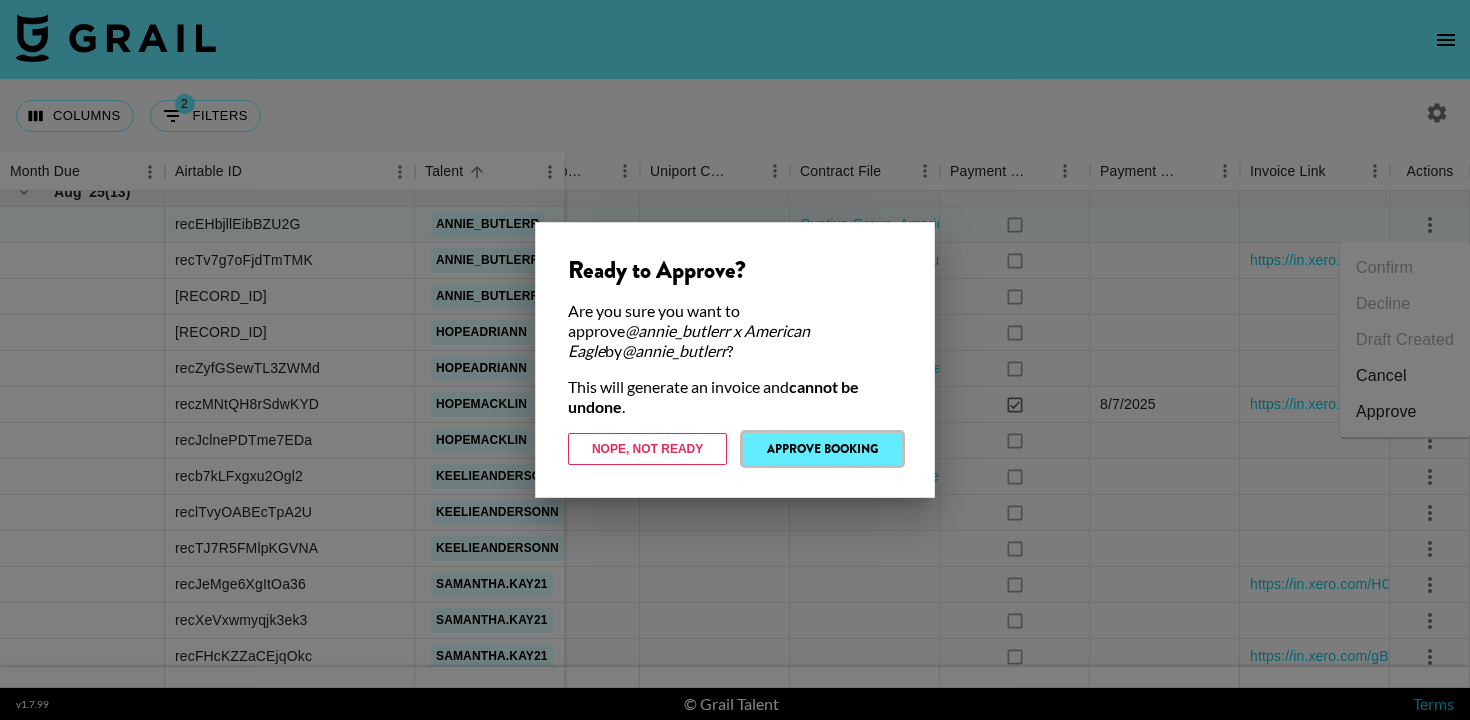click on "Approve Booking" at bounding box center (822, 449) 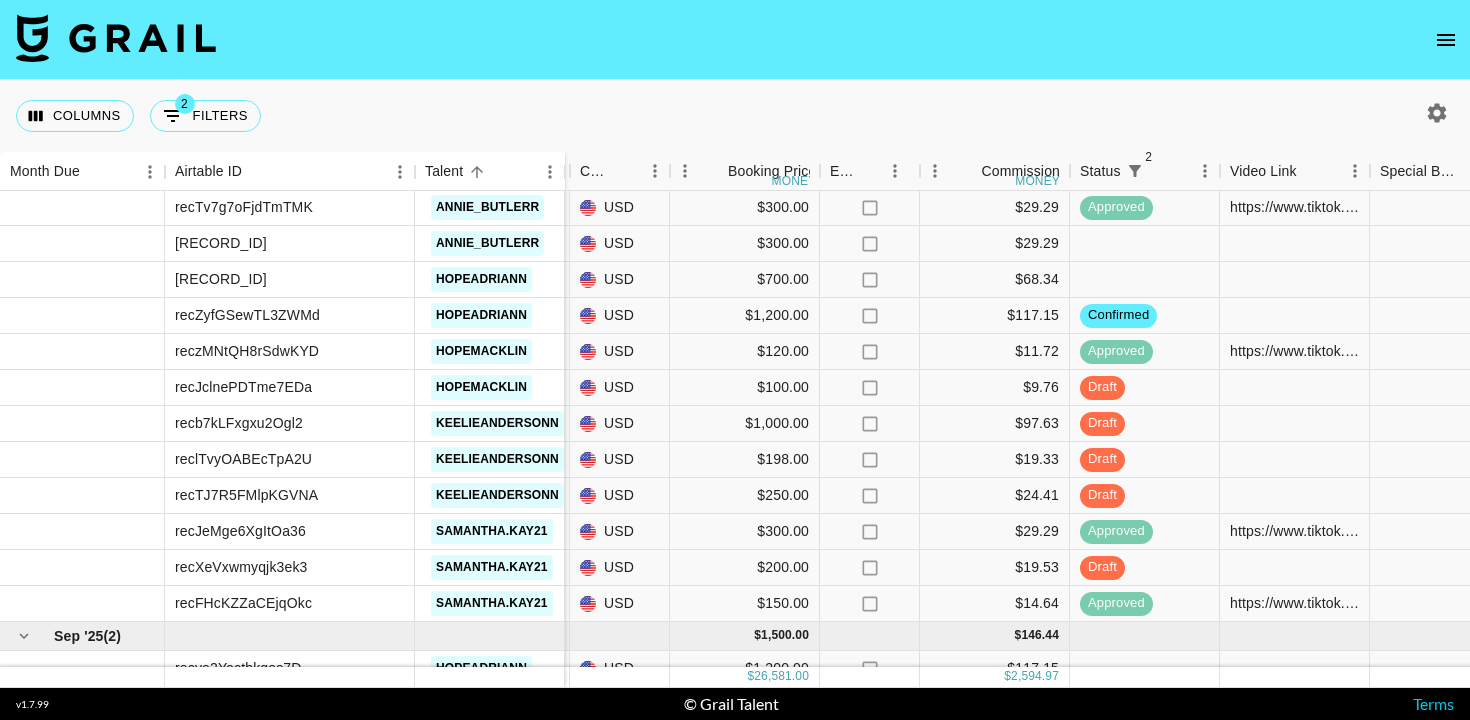 scroll, scrollTop: 1305, scrollLeft: 830, axis: both 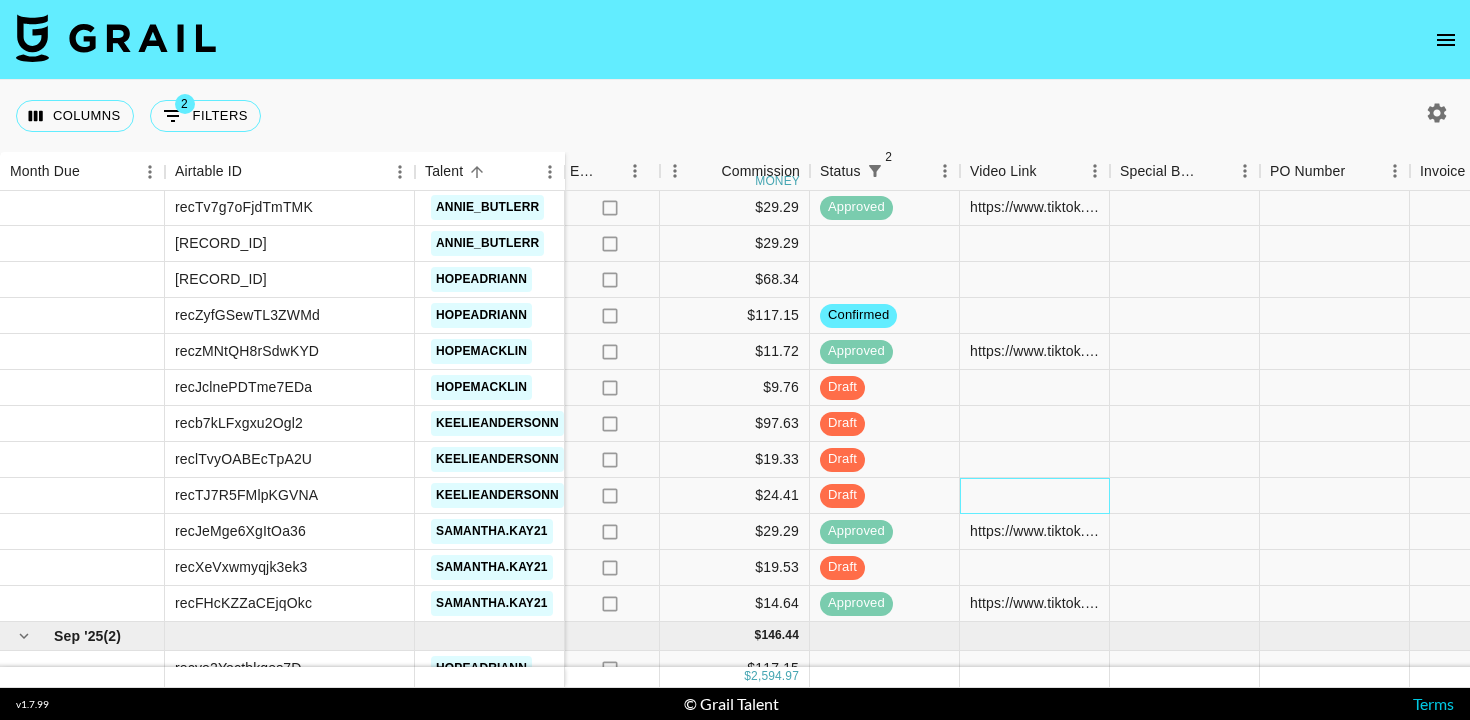 click at bounding box center [1035, 496] 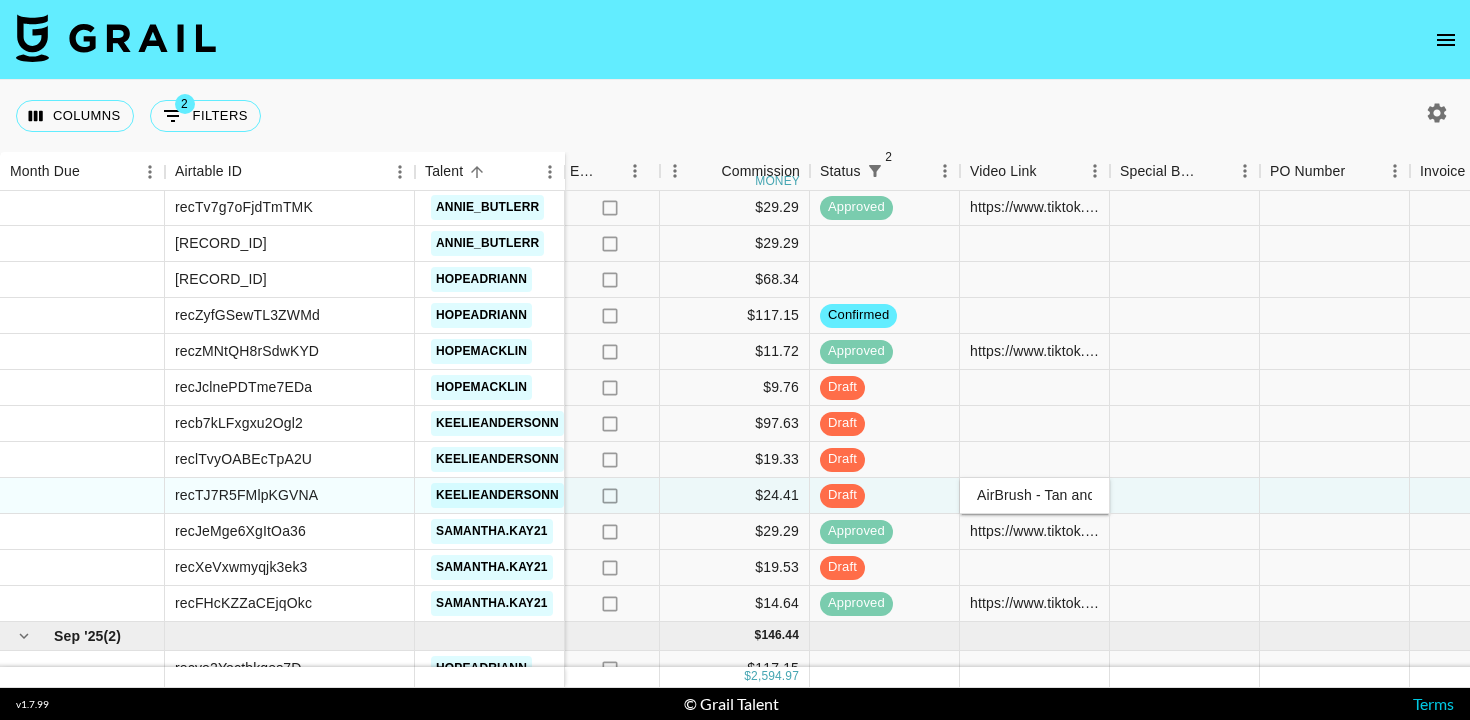 scroll, scrollTop: 0, scrollLeft: 819, axis: horizontal 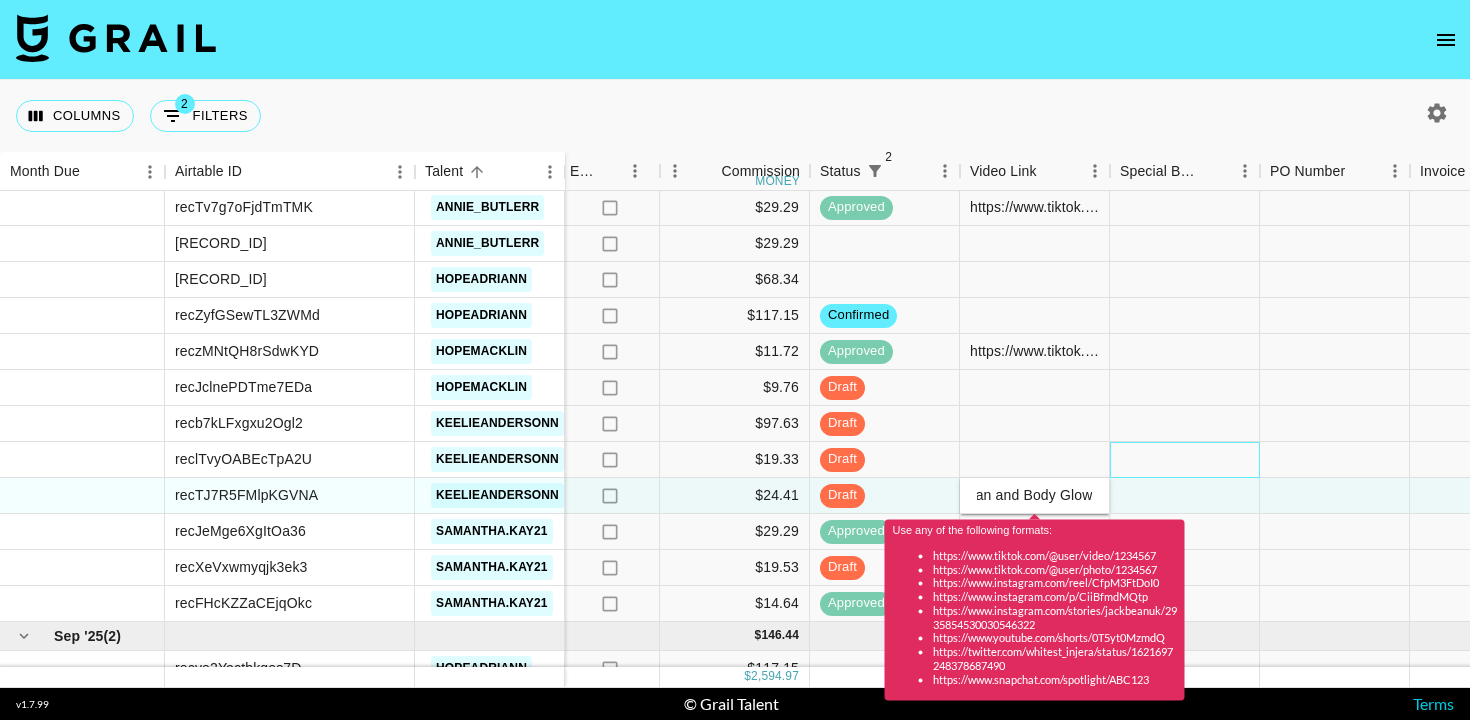 click at bounding box center [1185, 460] 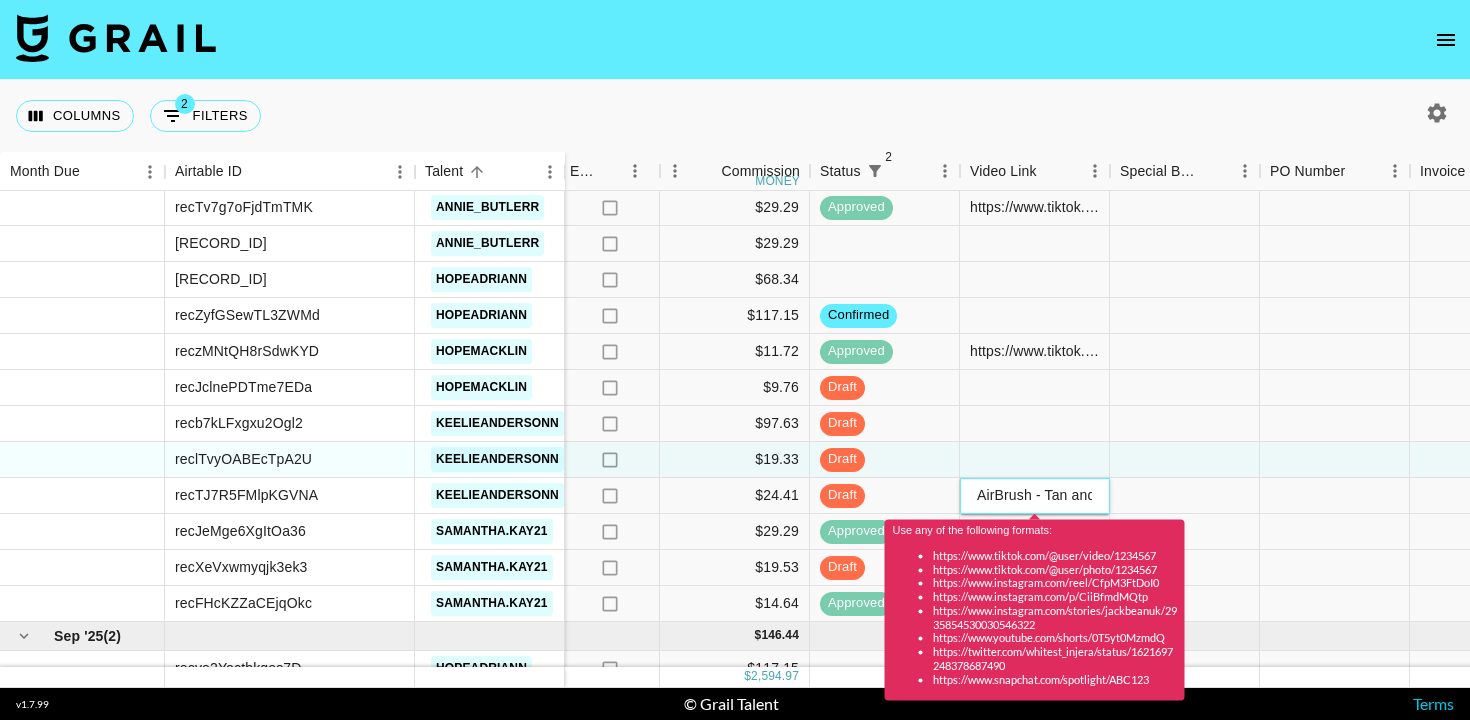 click on "vhttps://www.tiktok.com/@keelieandersonn/video/7535643225361485087?is_from_webapp=1&sender_device=pc&web_id=7490609135924610602" at bounding box center (1034, 495) 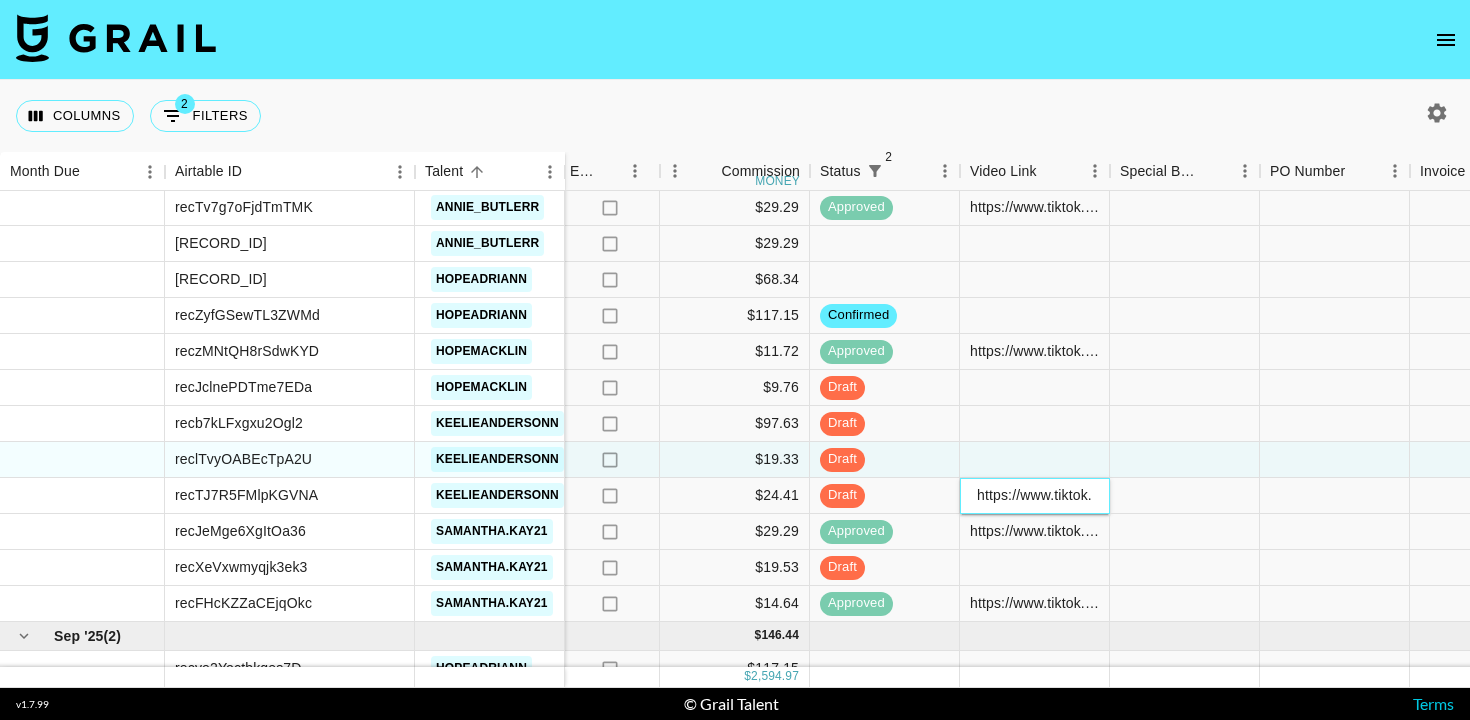 type on "https://www.tiktok.com/@keelieandersonn/video/7535643225361485087?is_from_webapp=1&sender_device=pc&web_id=7490609135924610602" 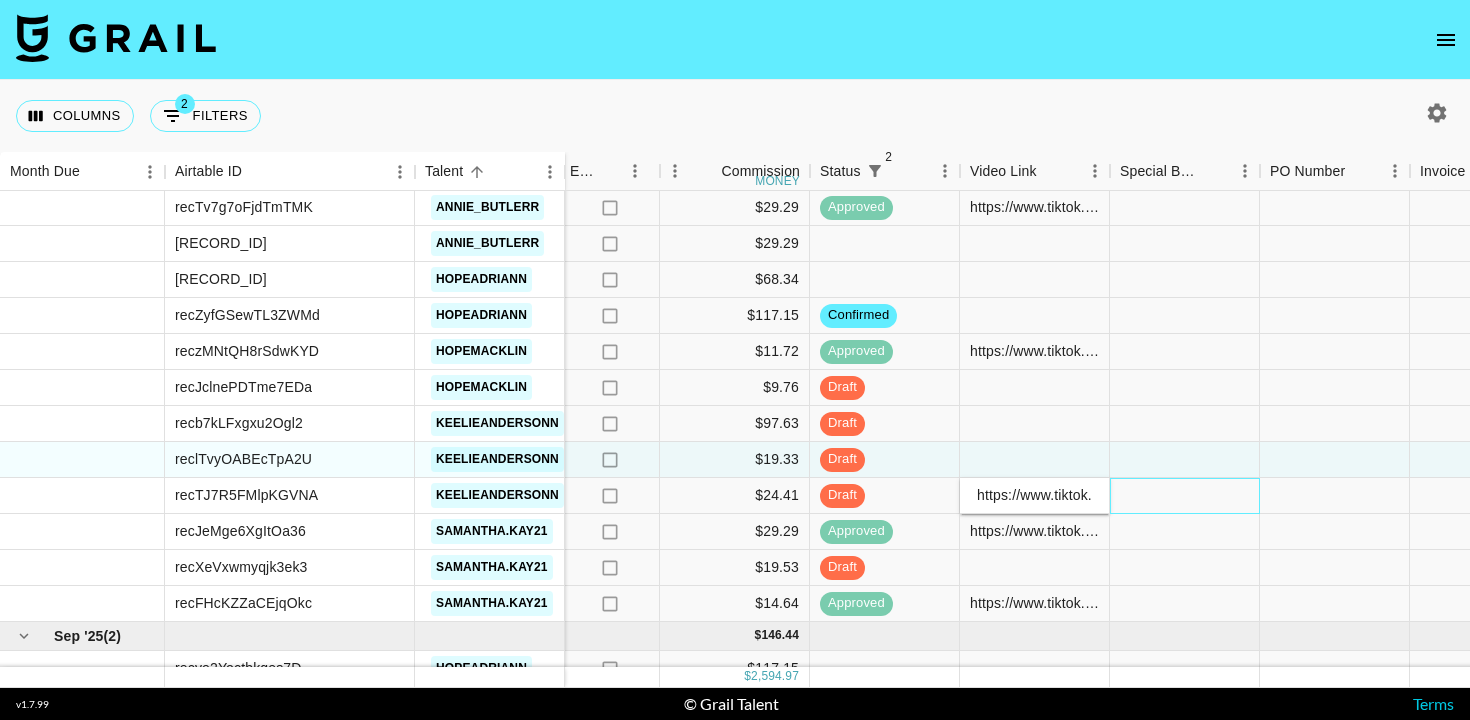 click at bounding box center (1185, 496) 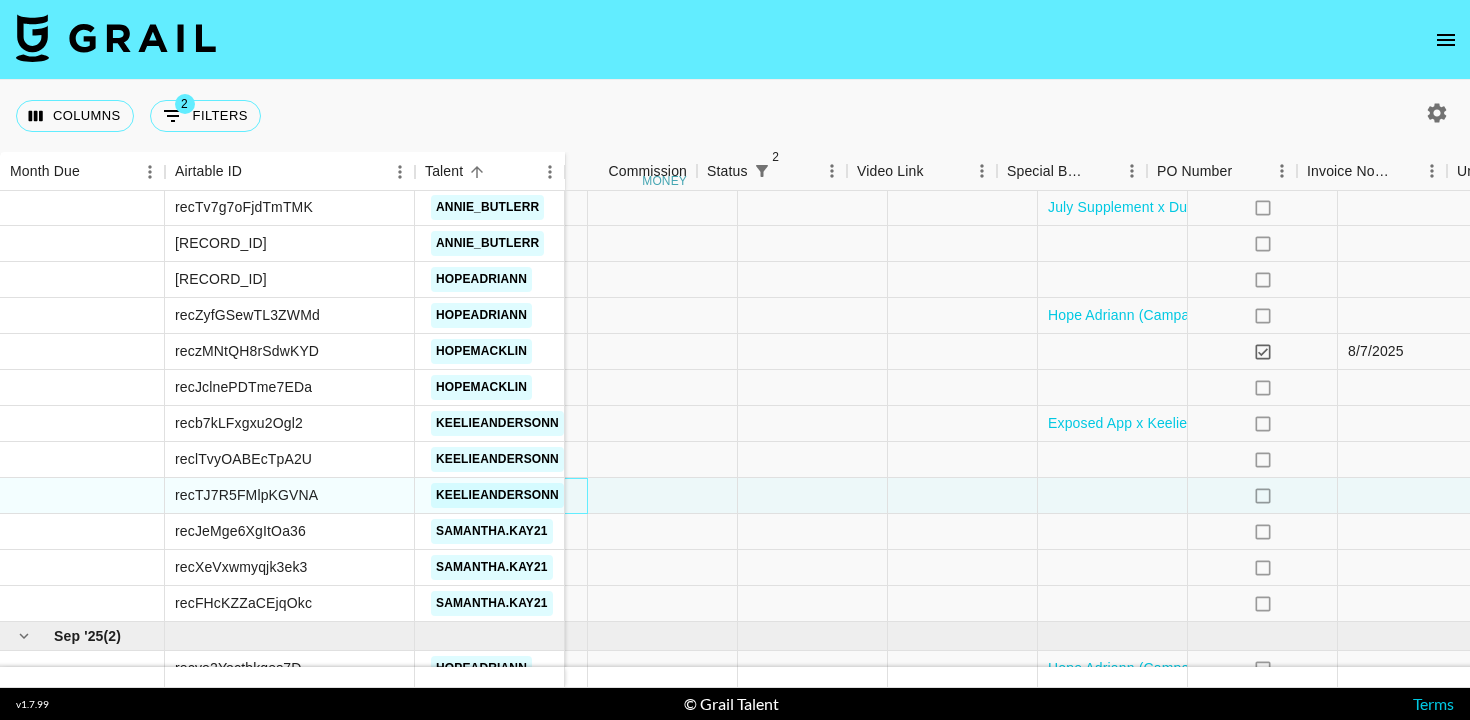 scroll, scrollTop: 1305, scrollLeft: 1750, axis: both 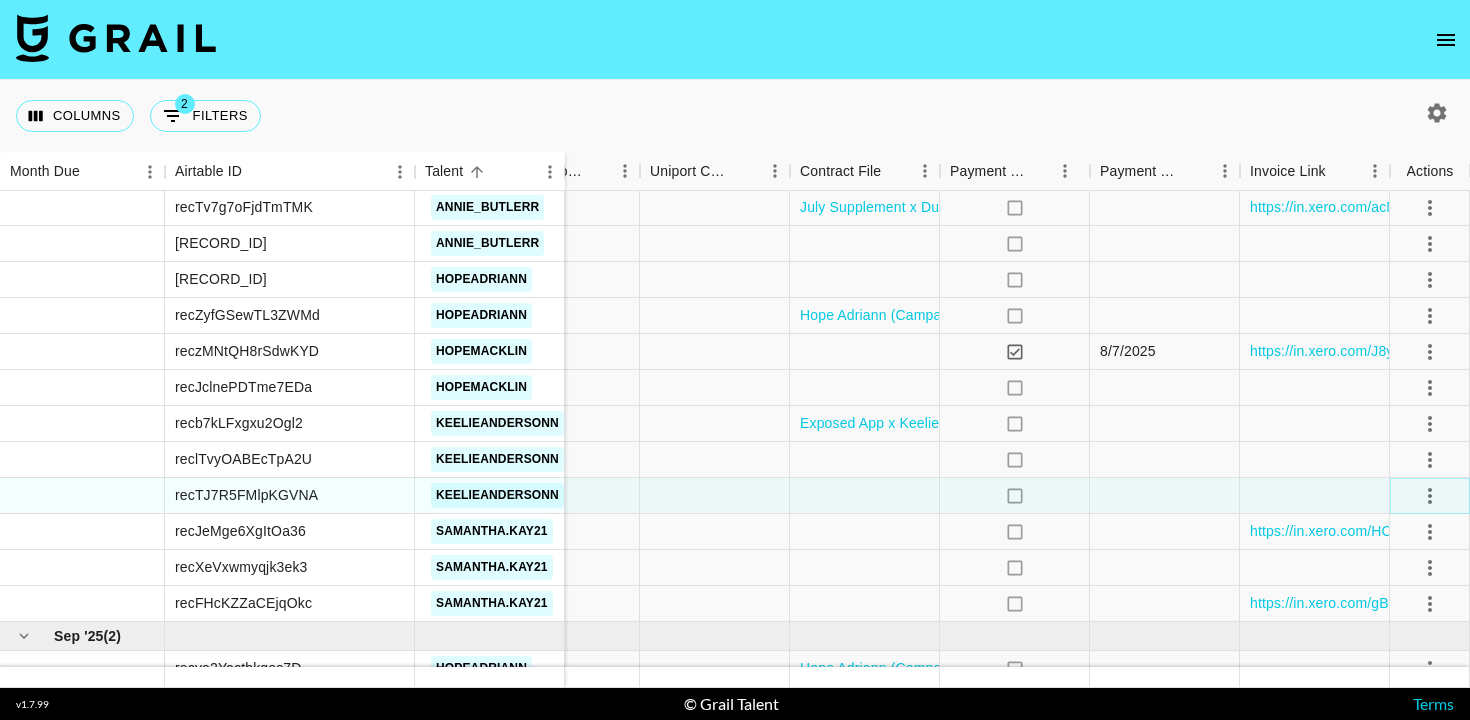 click 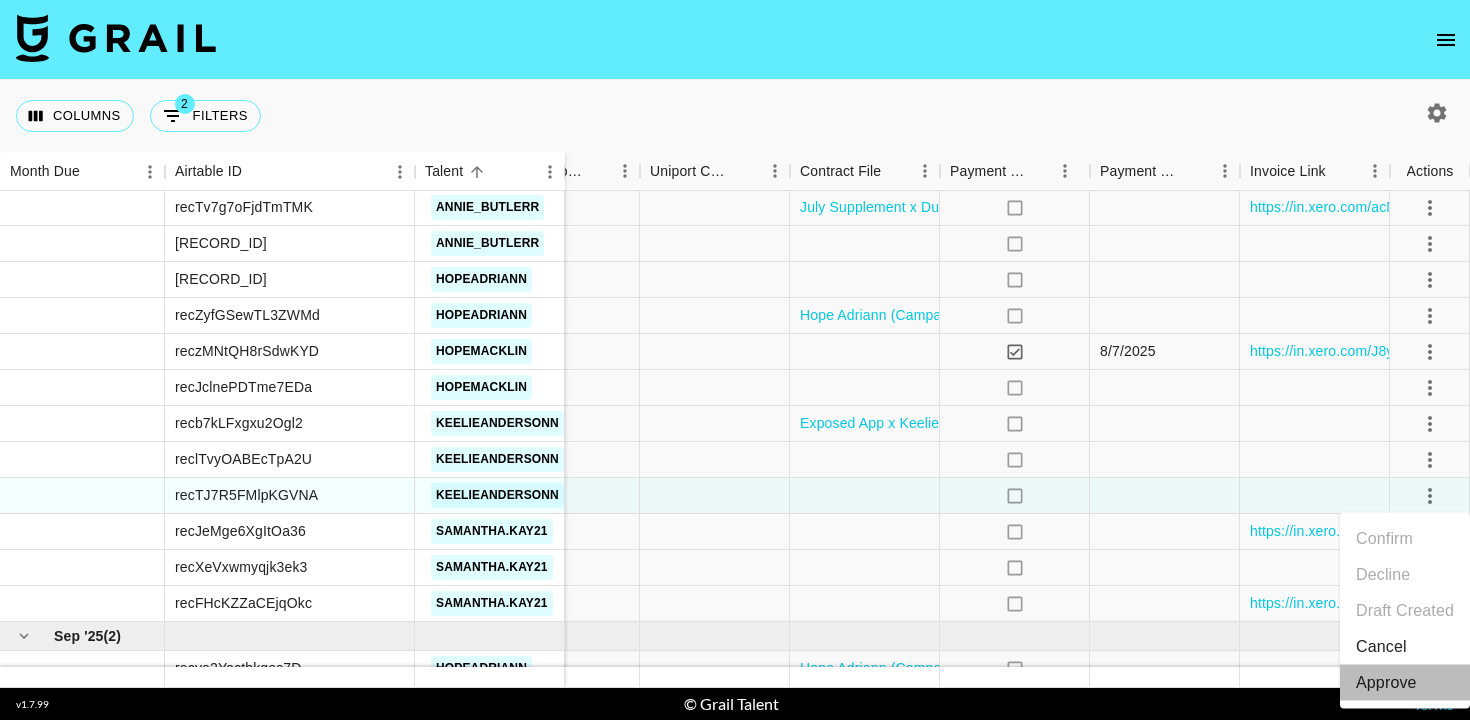 click on "Approve" at bounding box center (1386, 683) 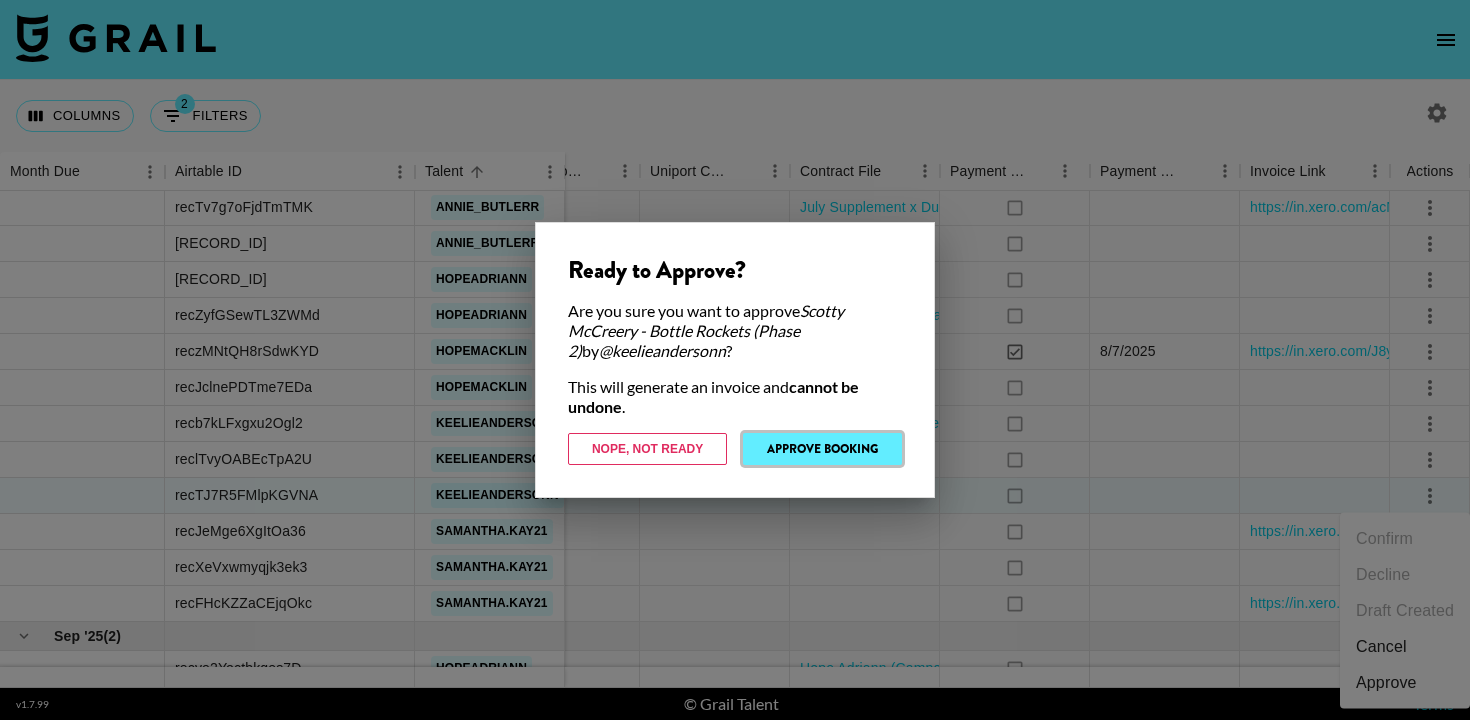 click on "Approve Booking" at bounding box center [822, 449] 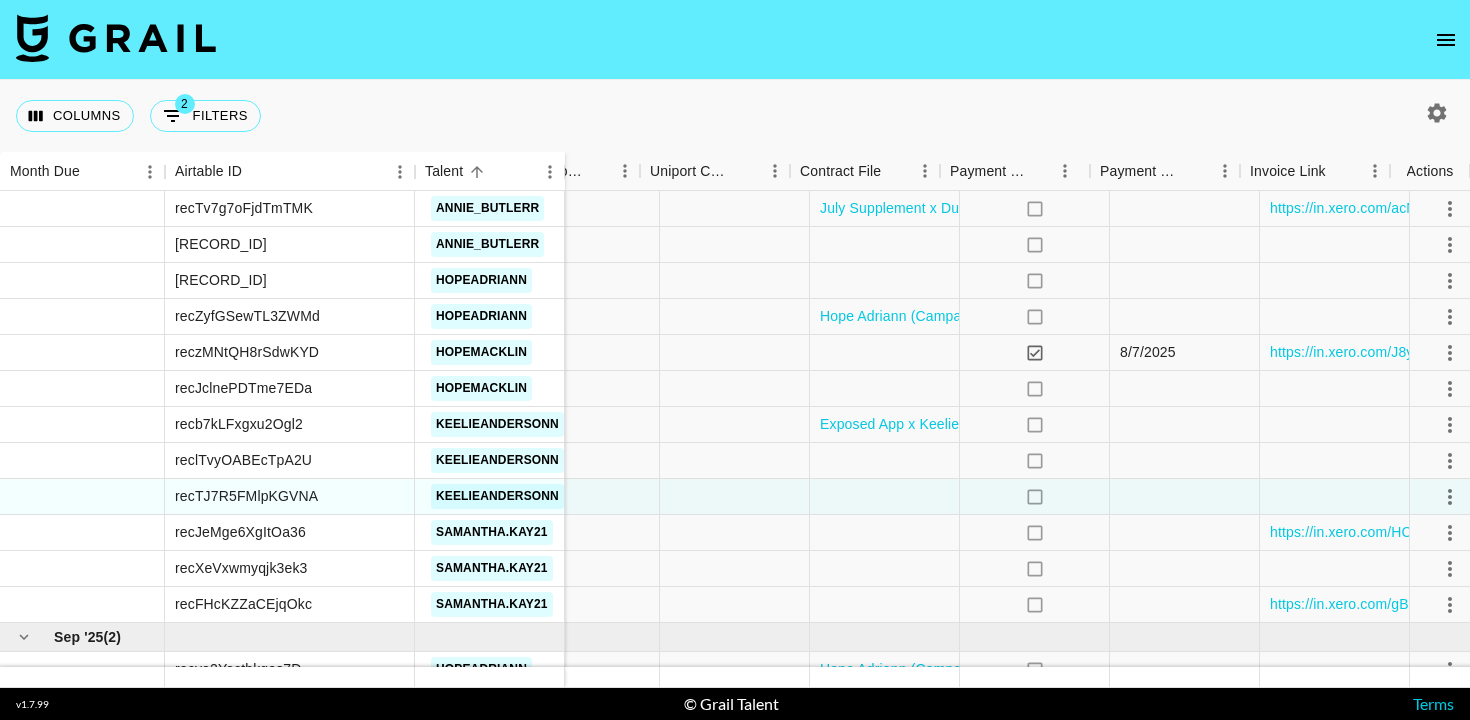scroll, scrollTop: 1304, scrollLeft: 1750, axis: both 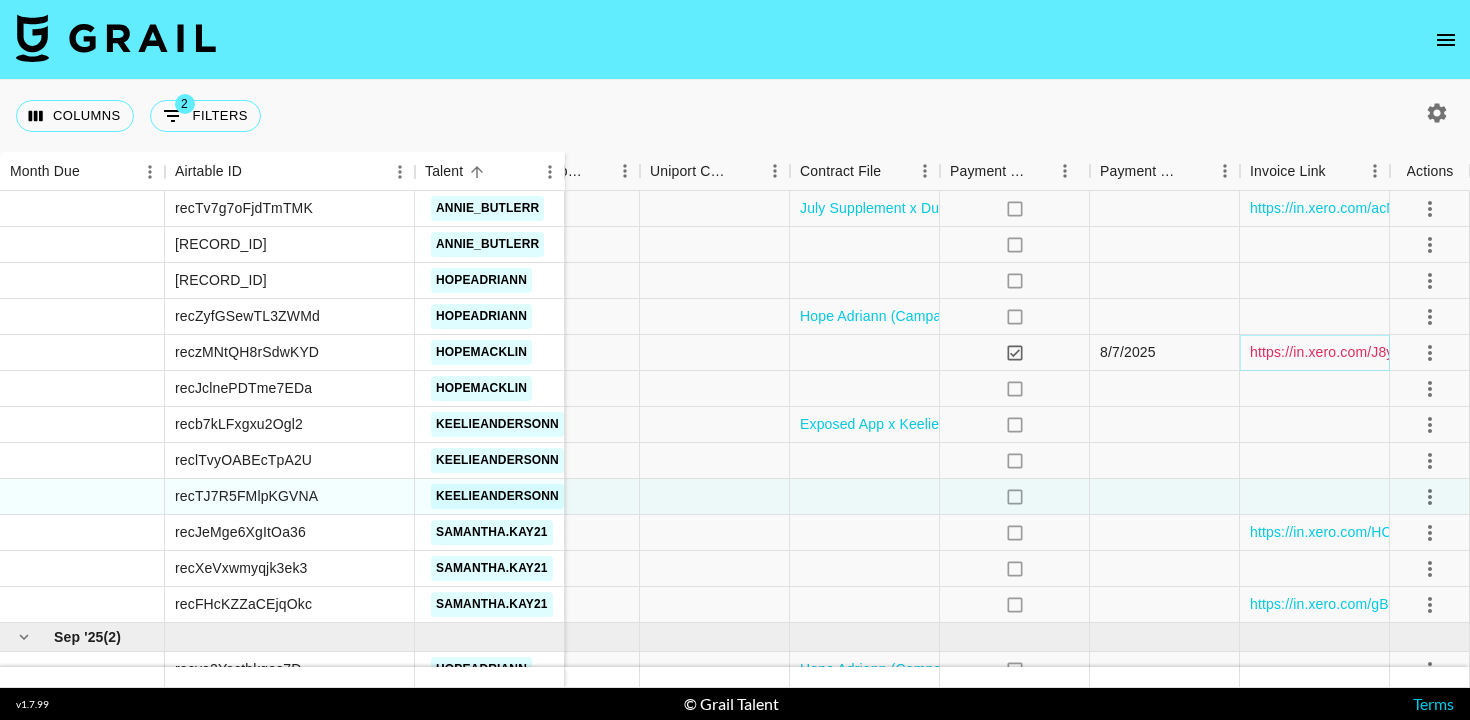 click on "https://in.xero.com/J8ymcjv7781hrQYSUm9iDTvmDj6T32Y1y1b8Uyjw" at bounding box center (1472, 352) 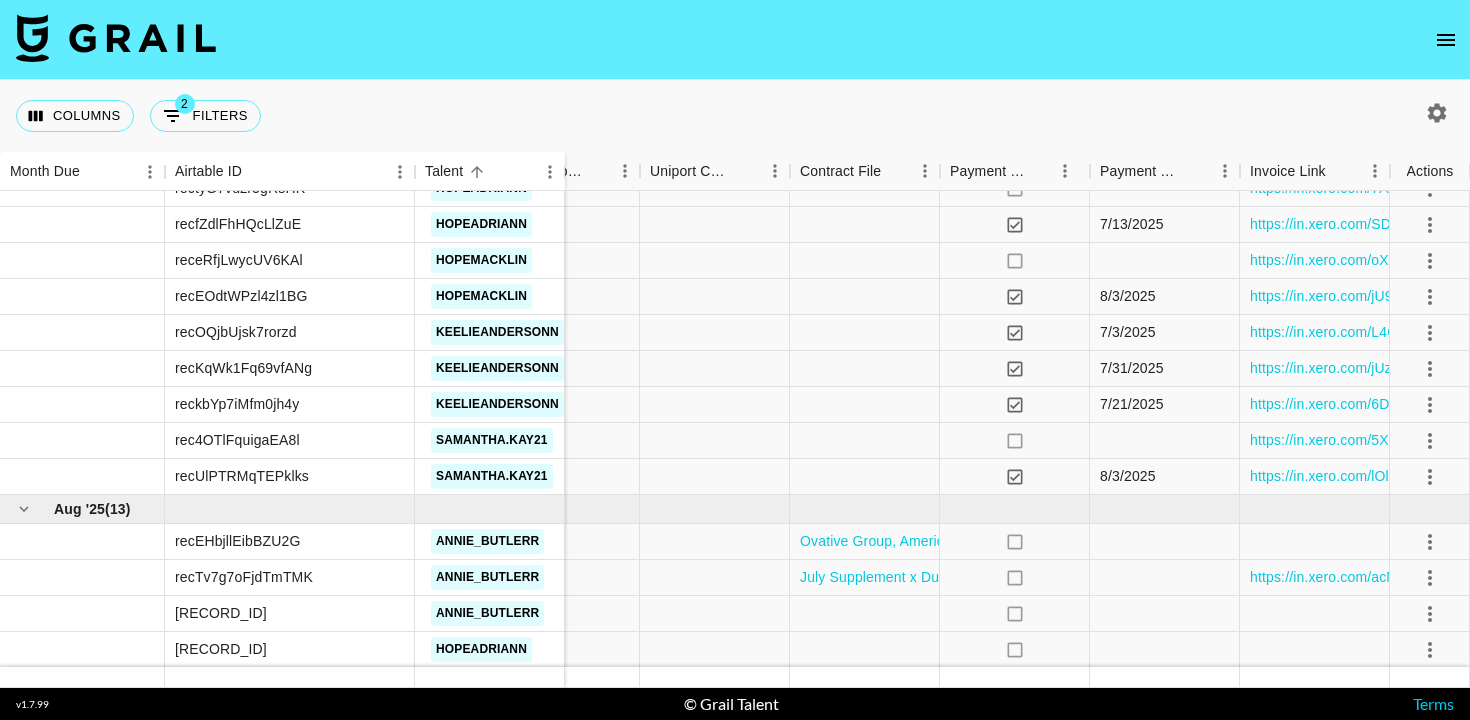 scroll, scrollTop: 891, scrollLeft: 1750, axis: both 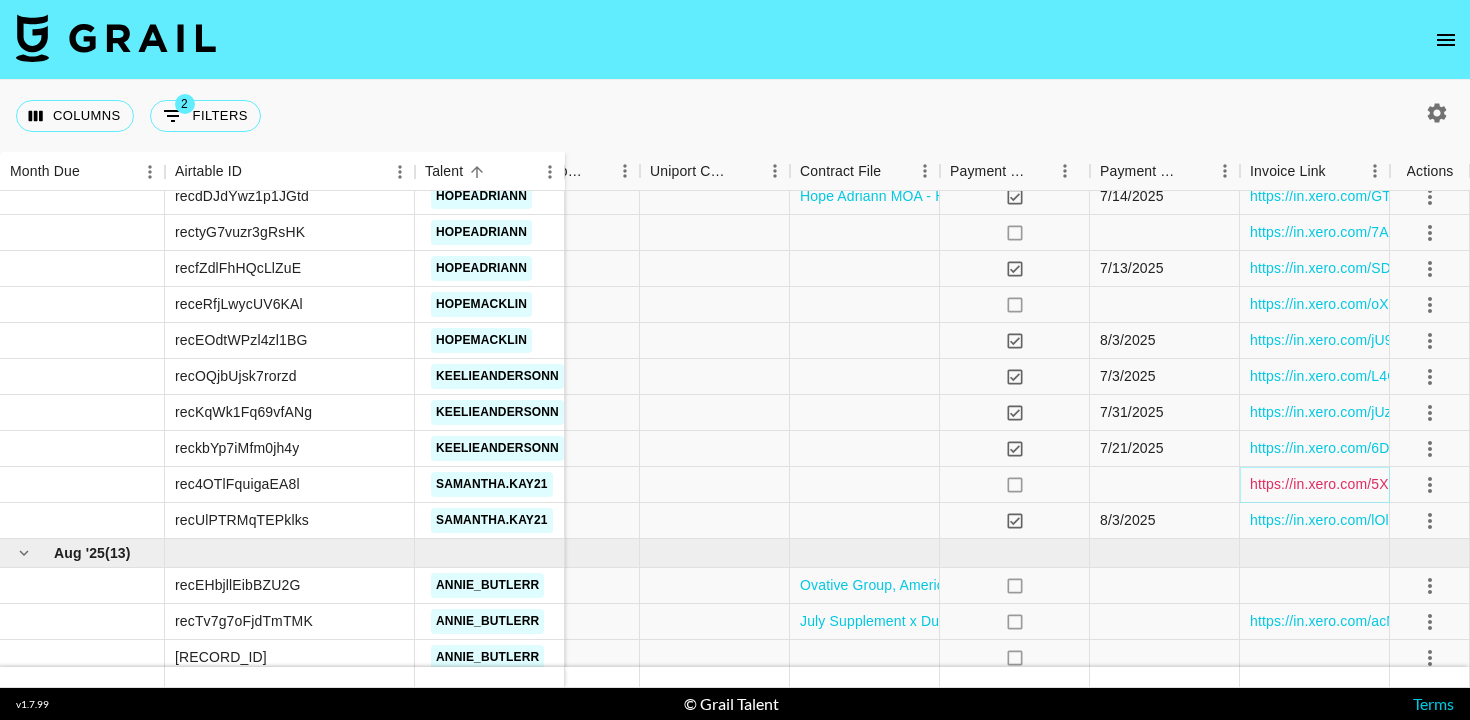 click on "https://in.xero.com/5XfFoynDKCHWR35B1xHzEyQig3o53NxzYiAYWdXh" at bounding box center [1480, 484] 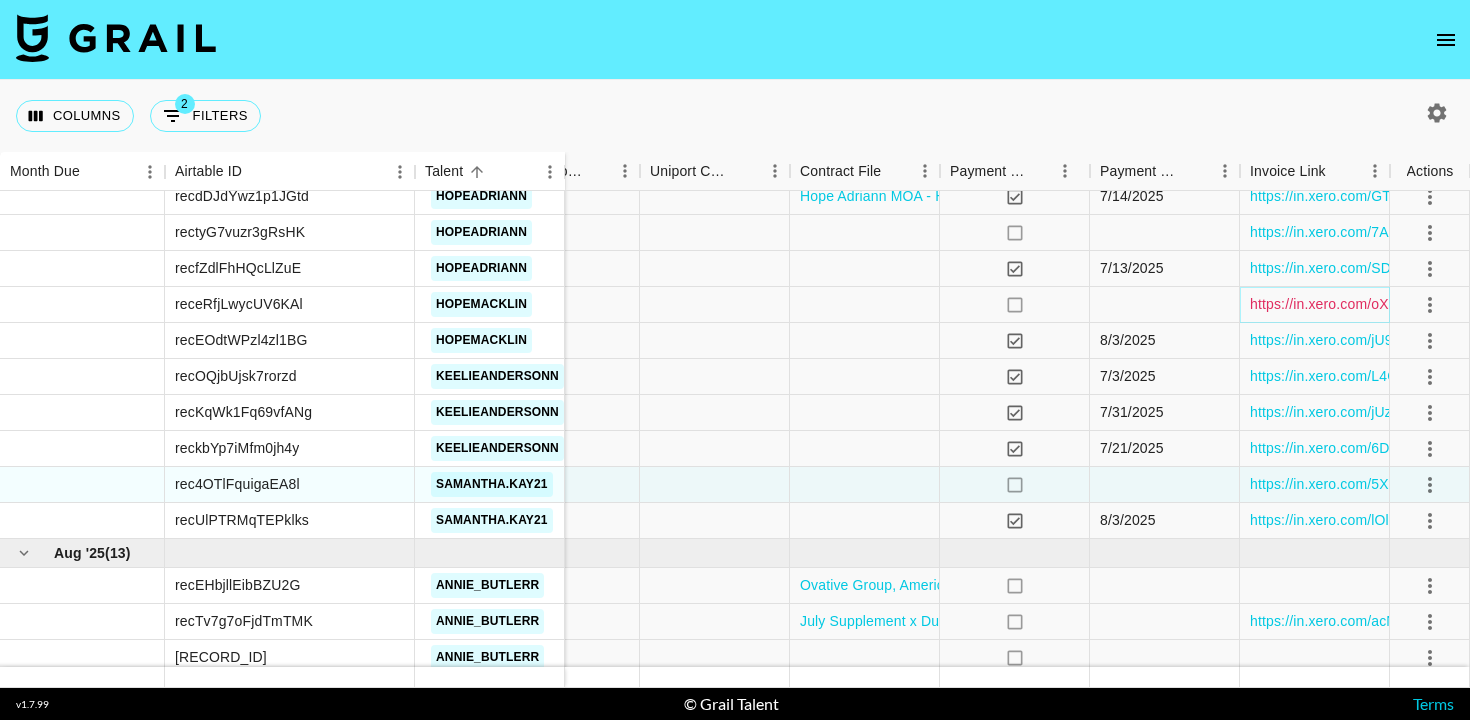 click on "https://in.xero.com/oXmrvvGgXkqbiVOd2qrwU4ycz3KFbhnF9uA9h63B" at bounding box center [1474, 304] 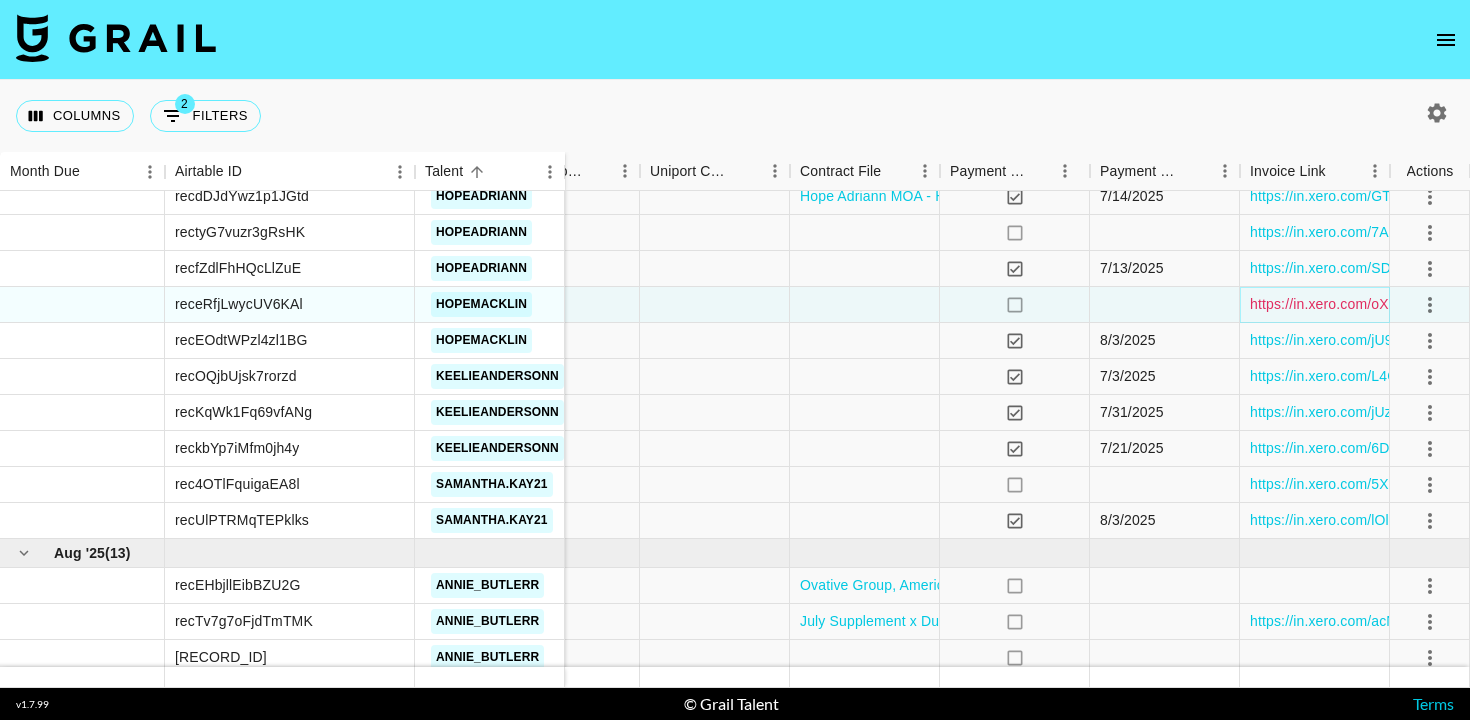 scroll, scrollTop: 867, scrollLeft: 1750, axis: both 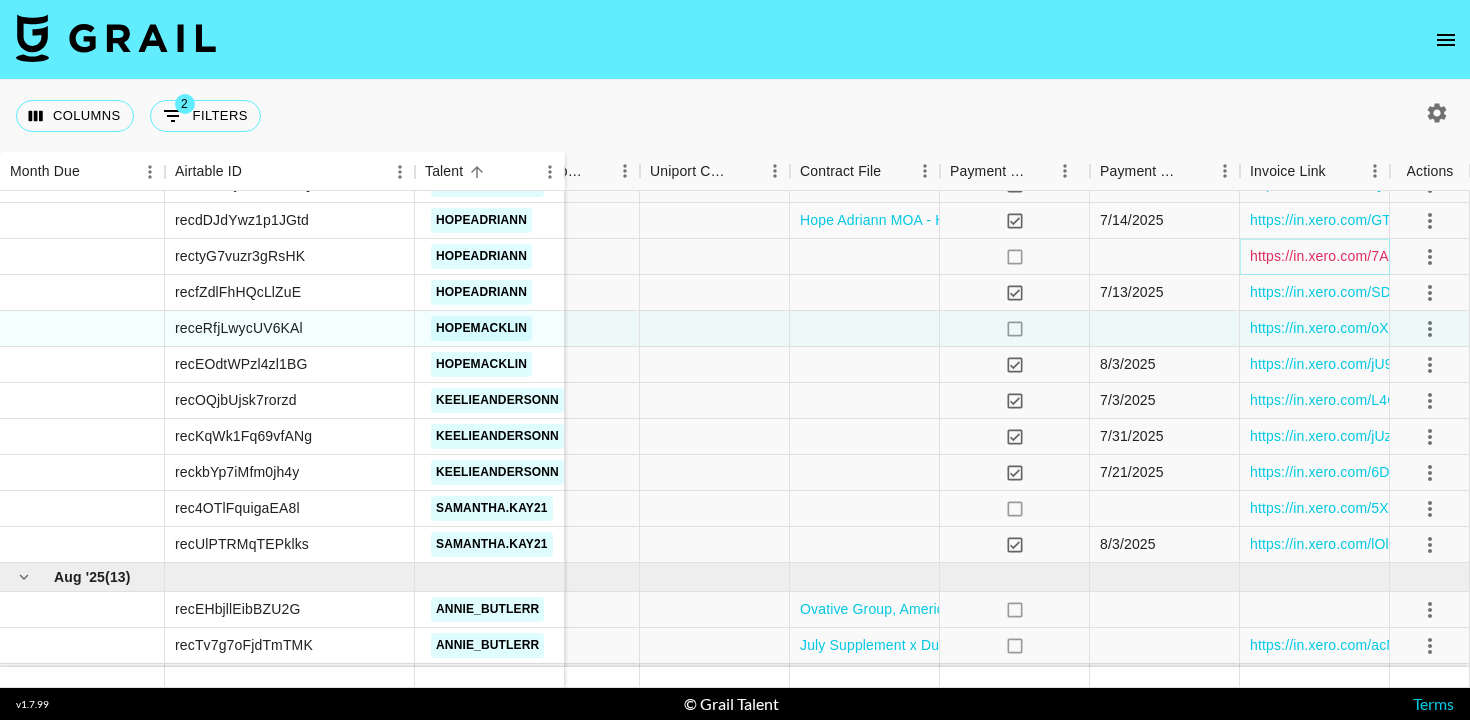 click on "https://in.xero.com/7AIIW9Phmfi32DAkL4Ww9eW5nhJulo6jIUecBfzW" at bounding box center [1470, 256] 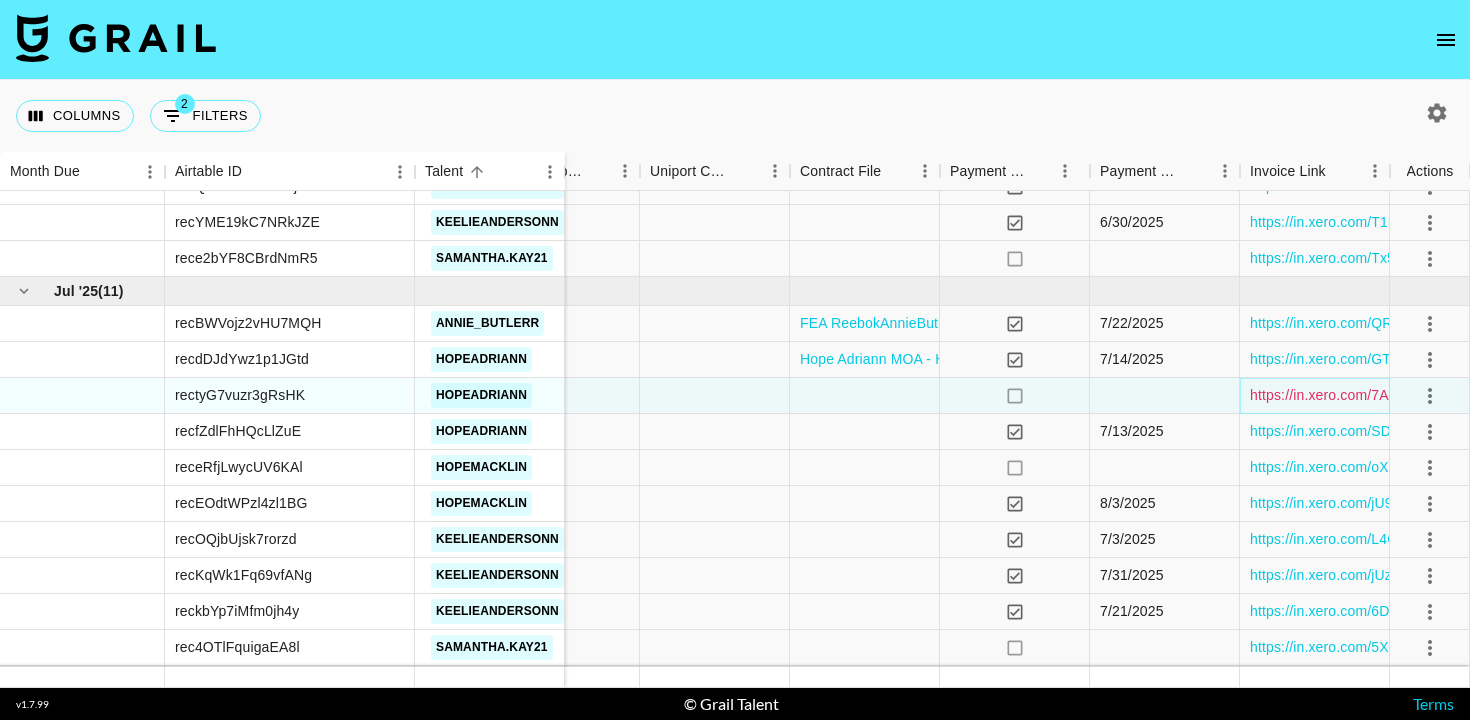 scroll, scrollTop: 694, scrollLeft: 1750, axis: both 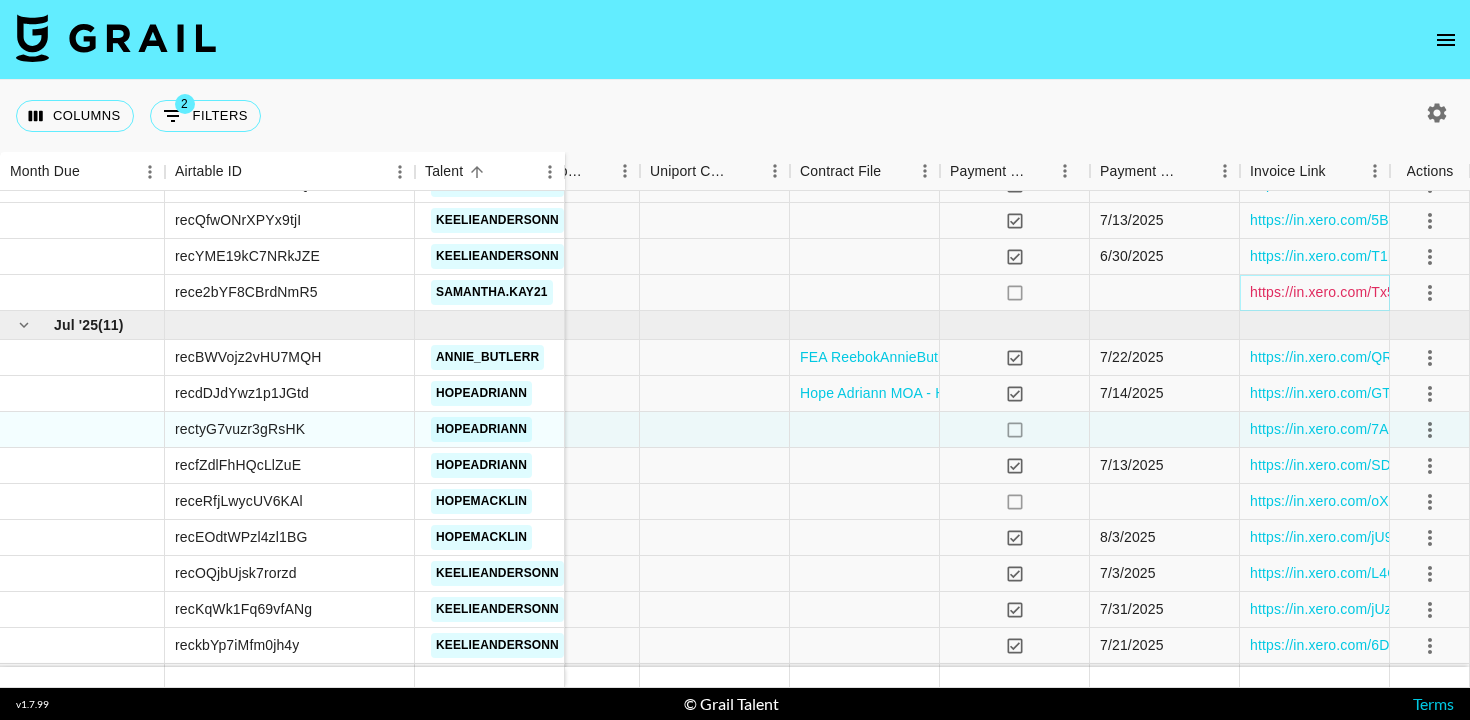 click on "https://in.xero.com/Tx54oN5vPhwUR7Wa0t0efArZgnyDkFq1uqan9Y6v" at bounding box center [1473, 292] 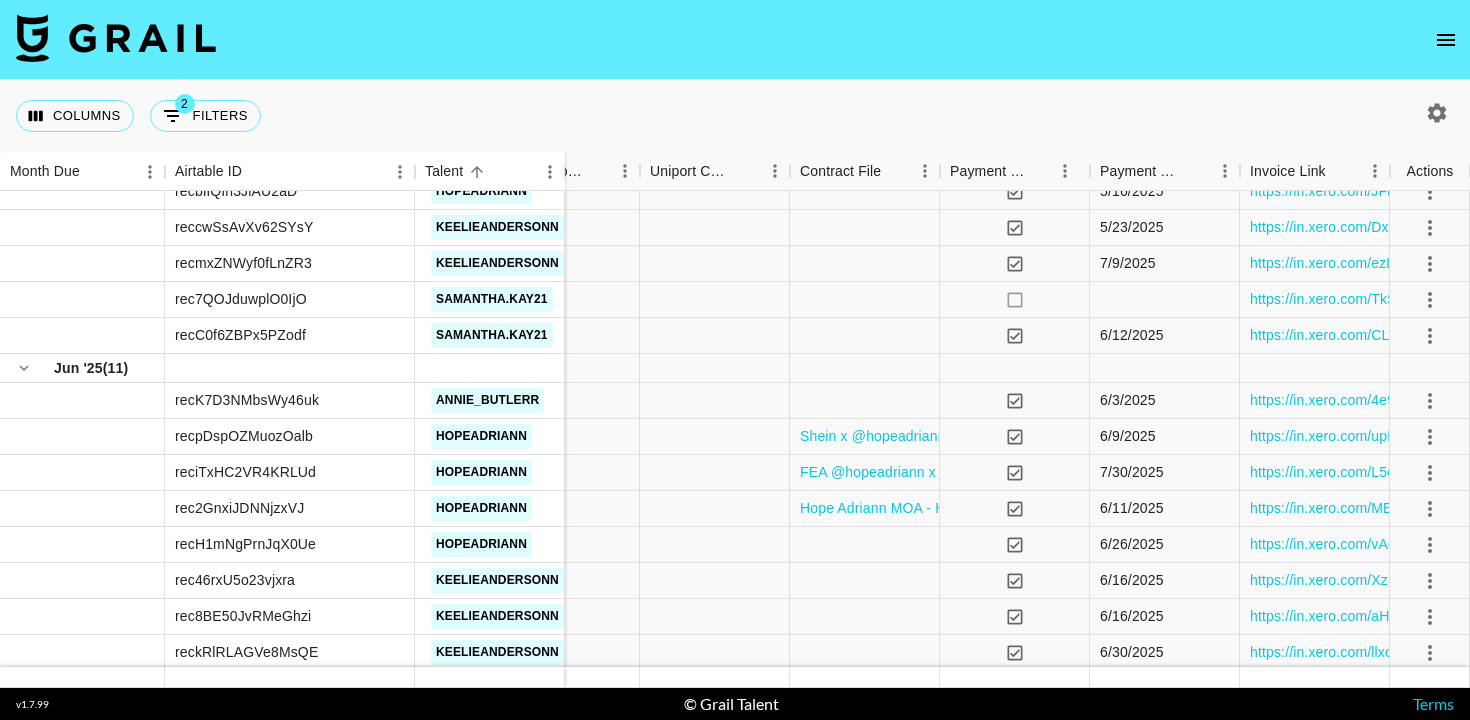 scroll, scrollTop: 213, scrollLeft: 1750, axis: both 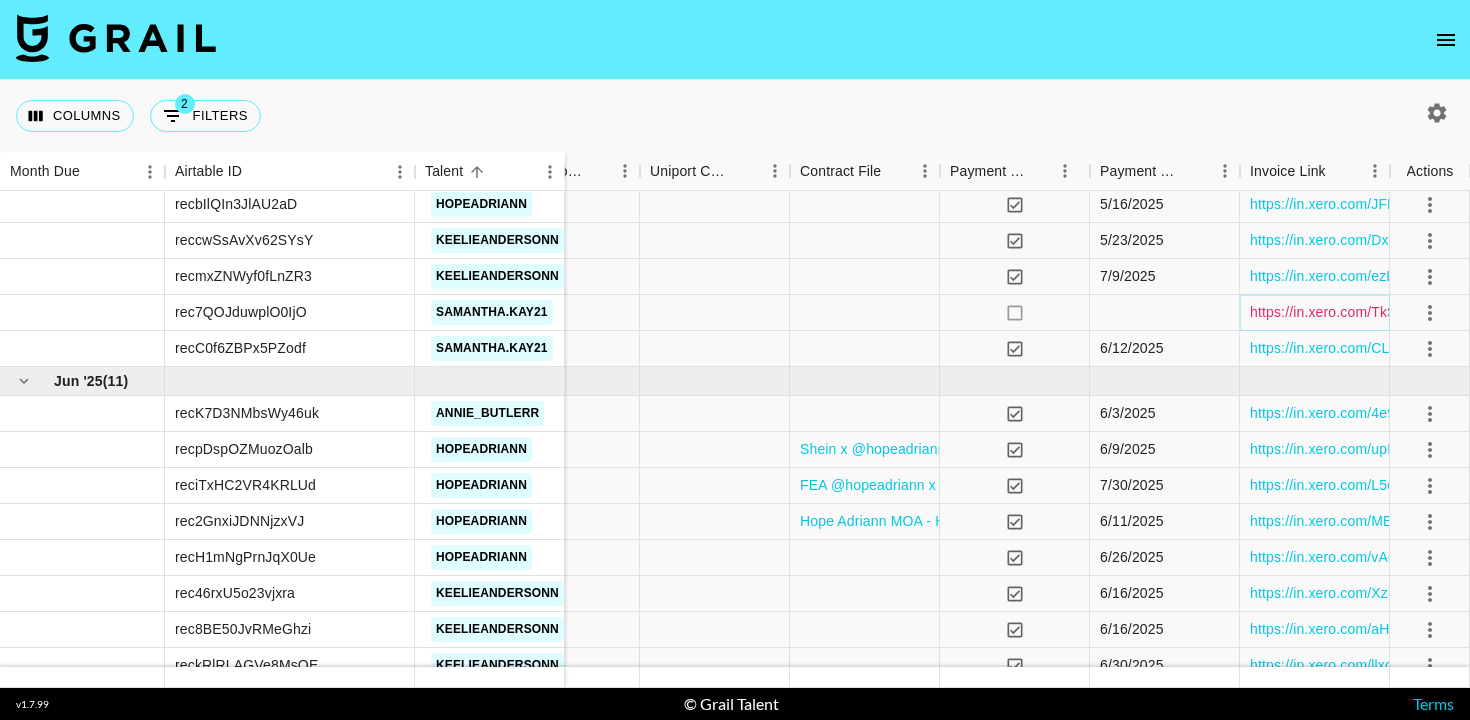 click on "https://in.xero.com/TkShB2n7UsmyRJhwE97m8o8fS74Buok9Unbsj624" at bounding box center [1475, 312] 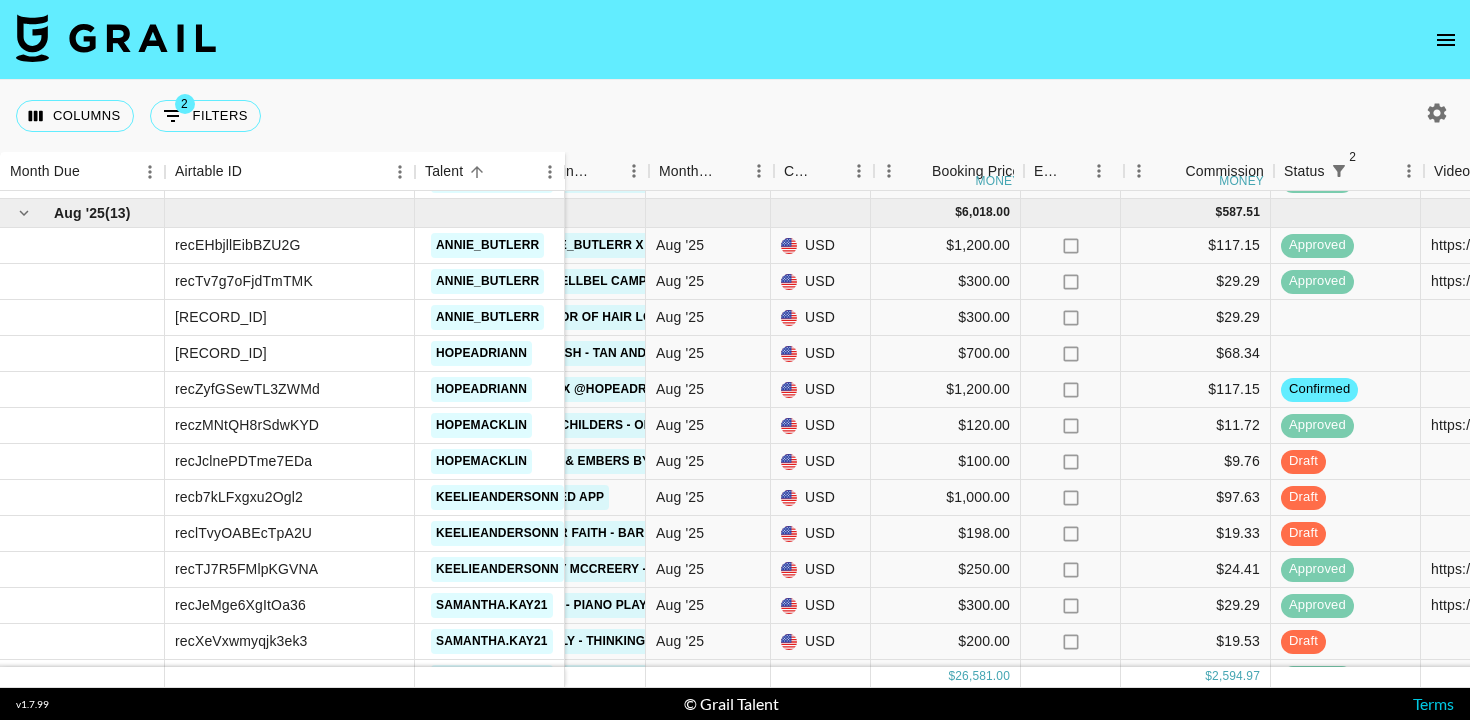 scroll, scrollTop: 1231, scrollLeft: 366, axis: both 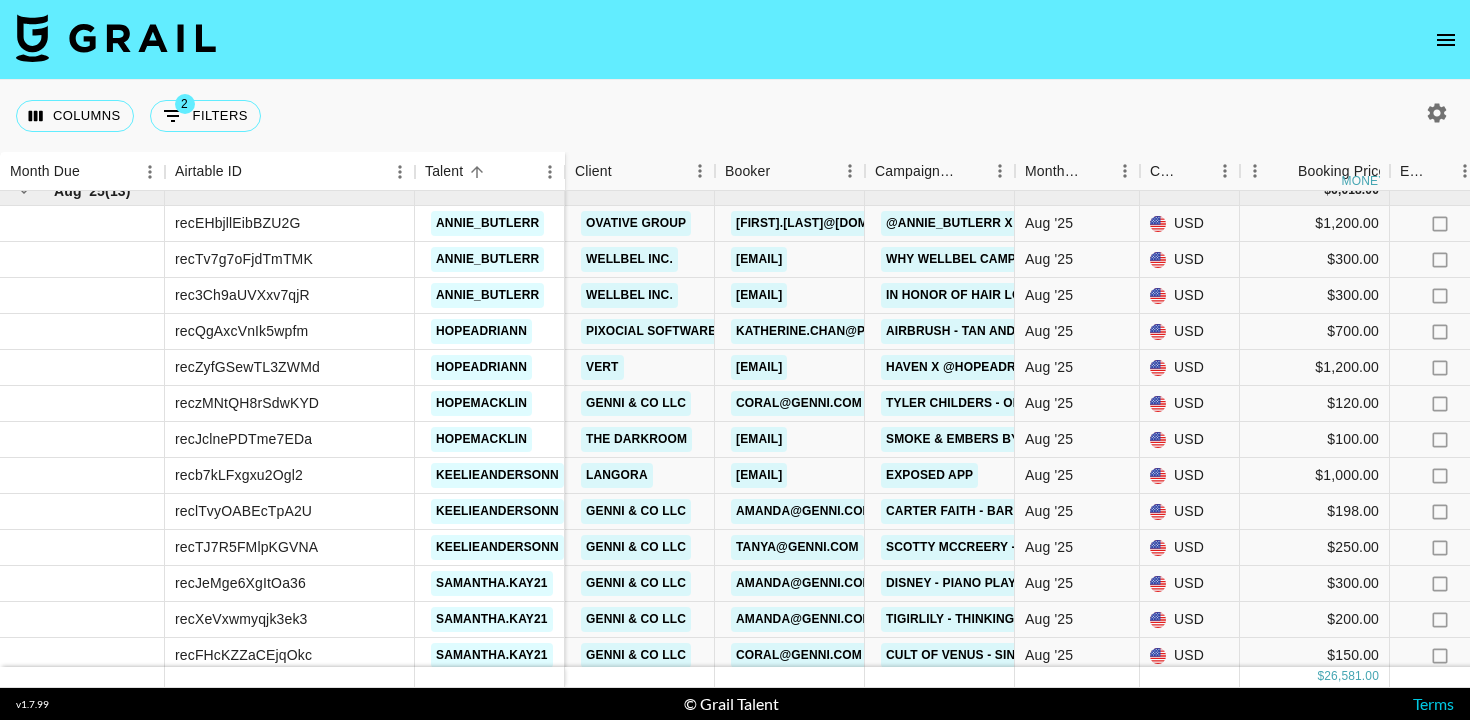 click 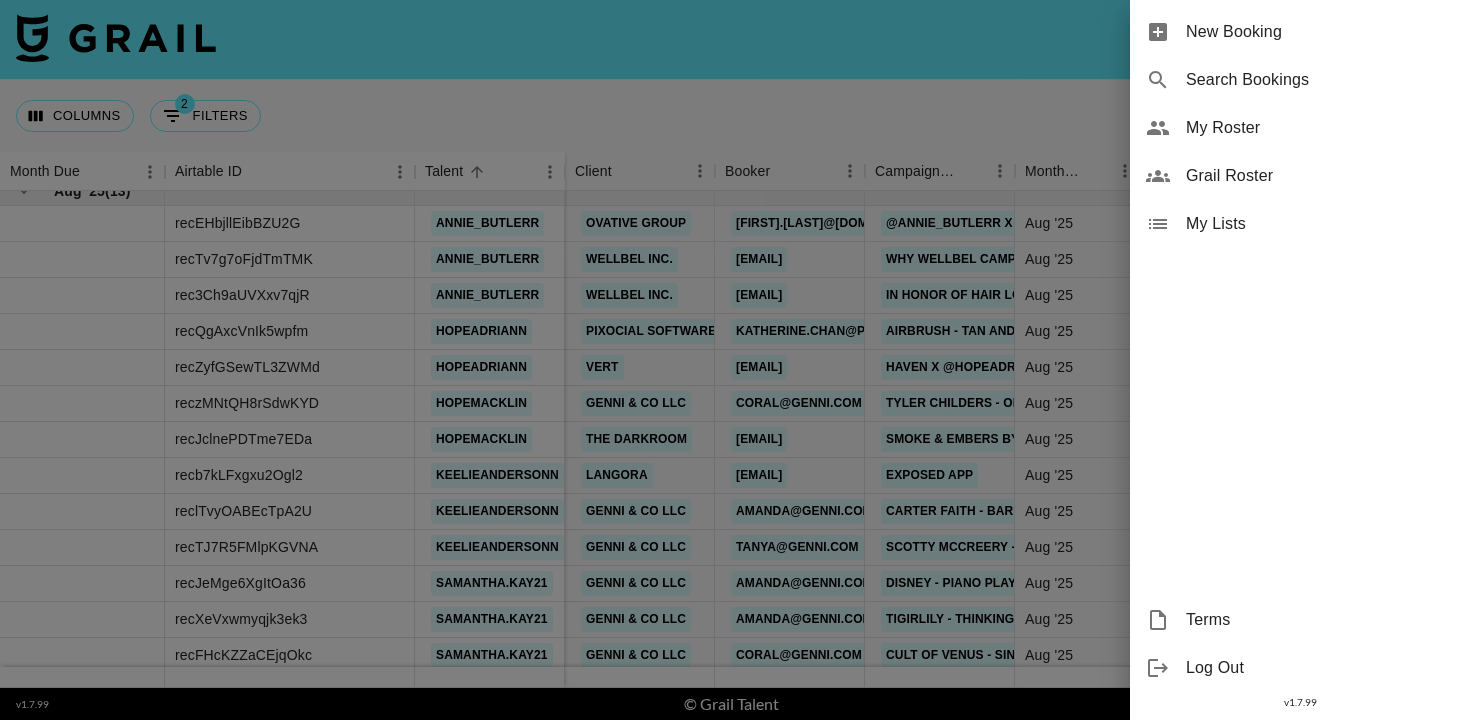 click on "New Booking" at bounding box center (1320, 32) 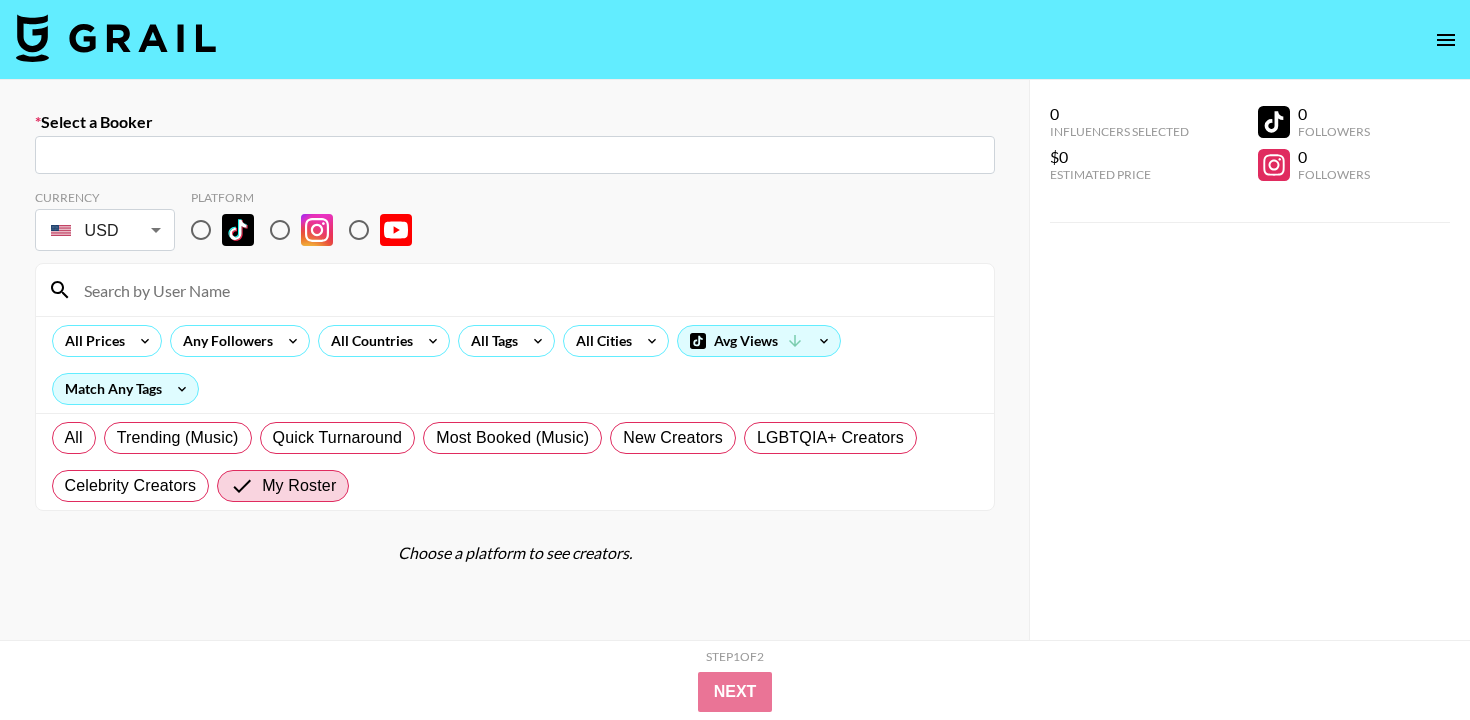 click at bounding box center (515, 155) 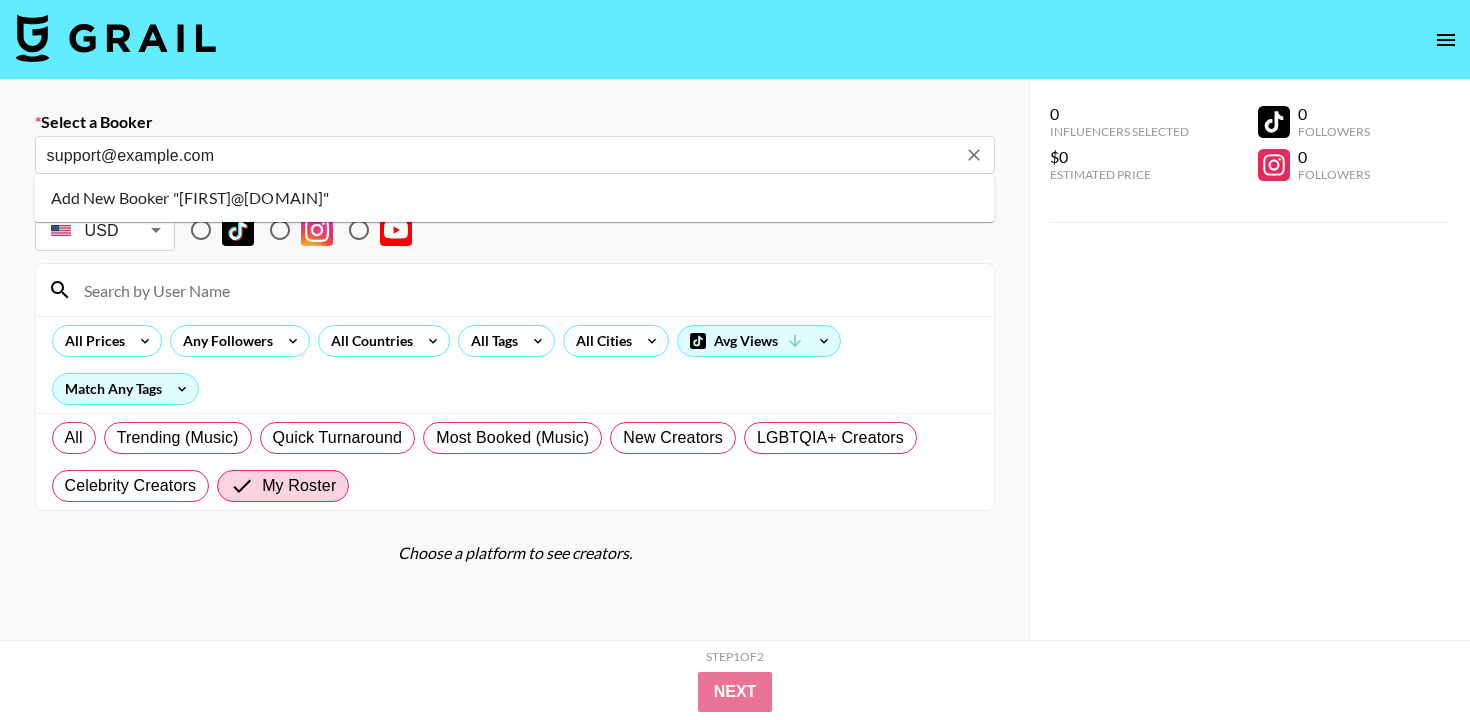 type on "support@example.com" 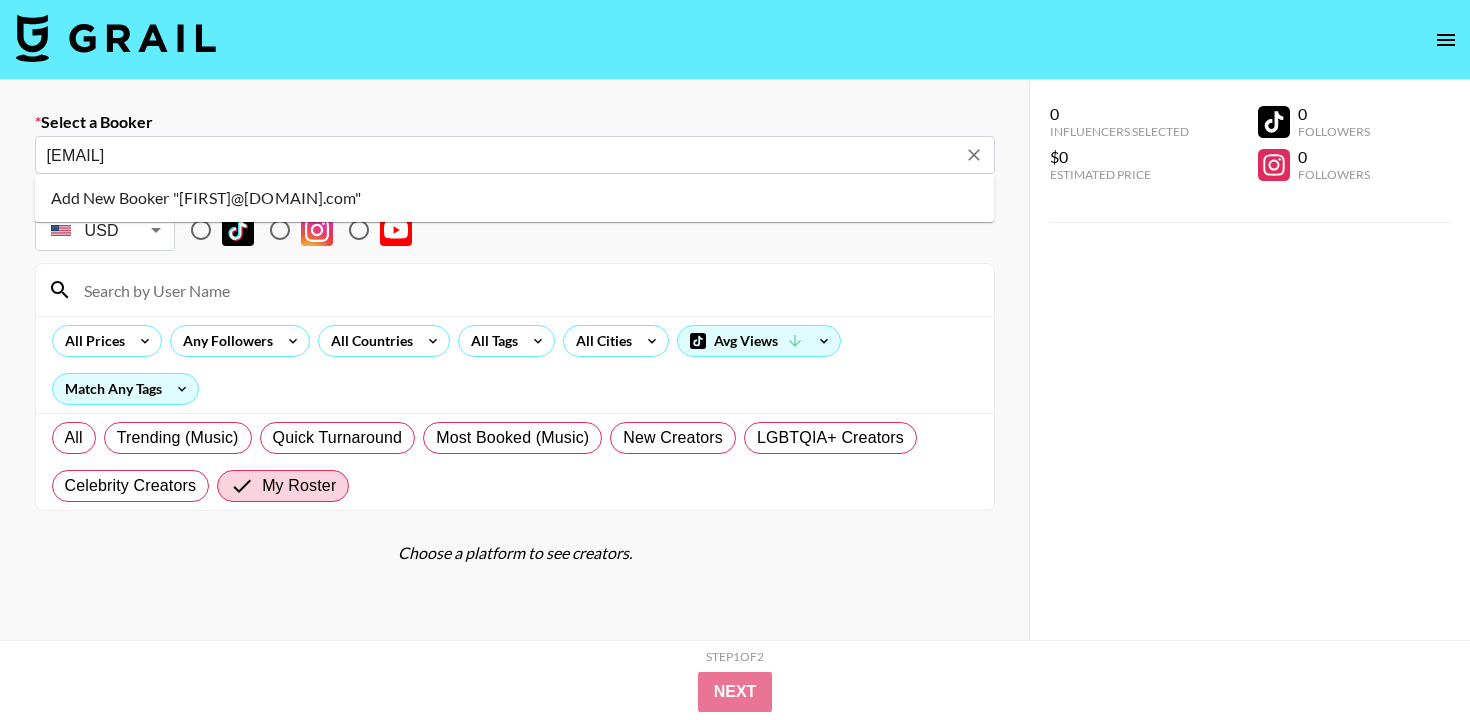 click on "Add New Booker "[FIRST]@[DOMAIN].com"" at bounding box center (515, 198) 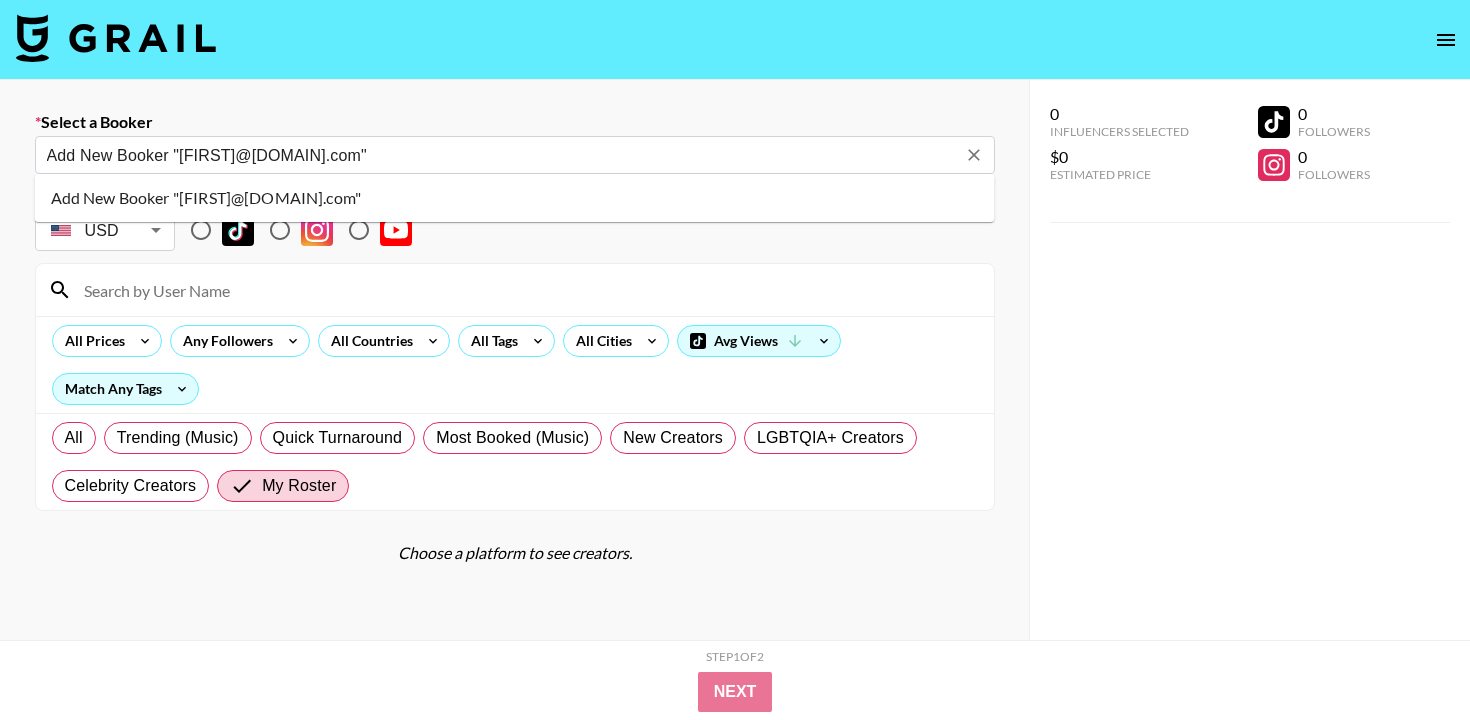 type 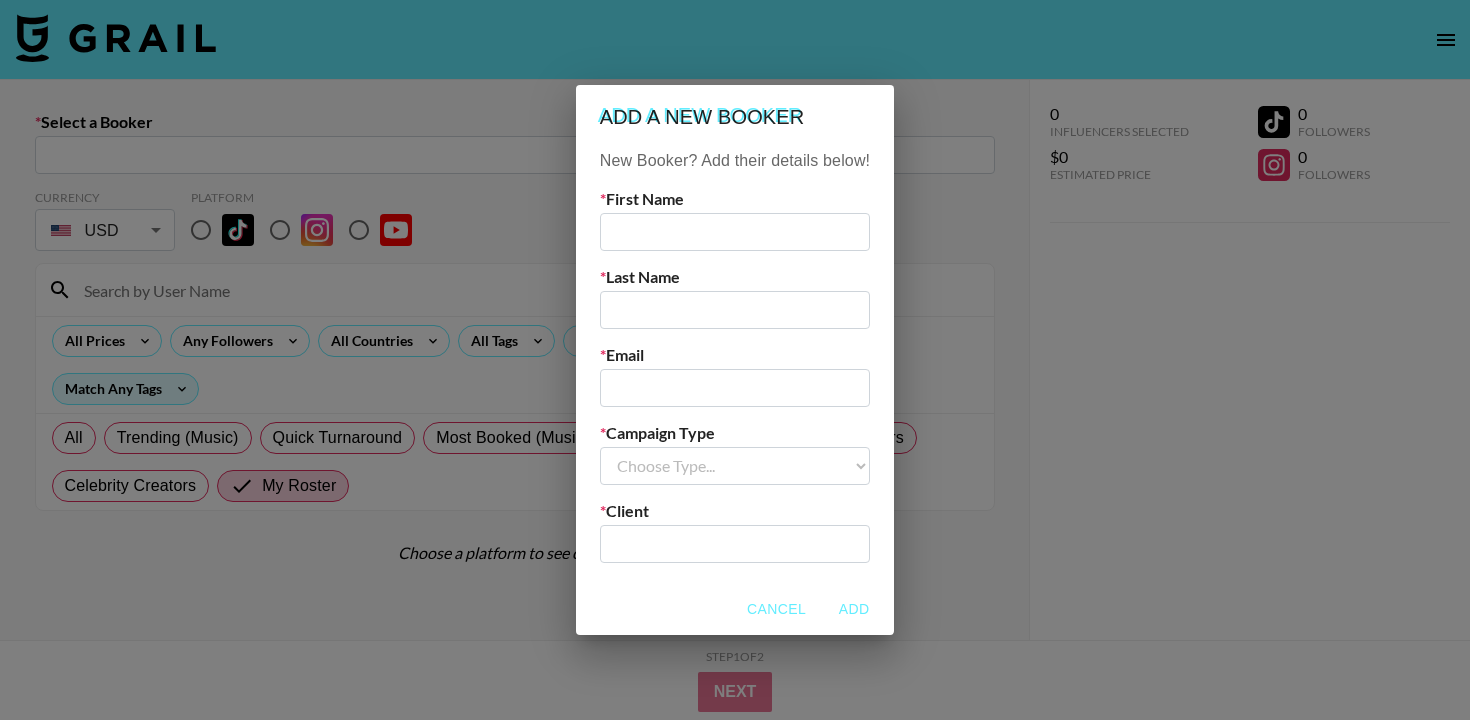 click at bounding box center [735, 388] 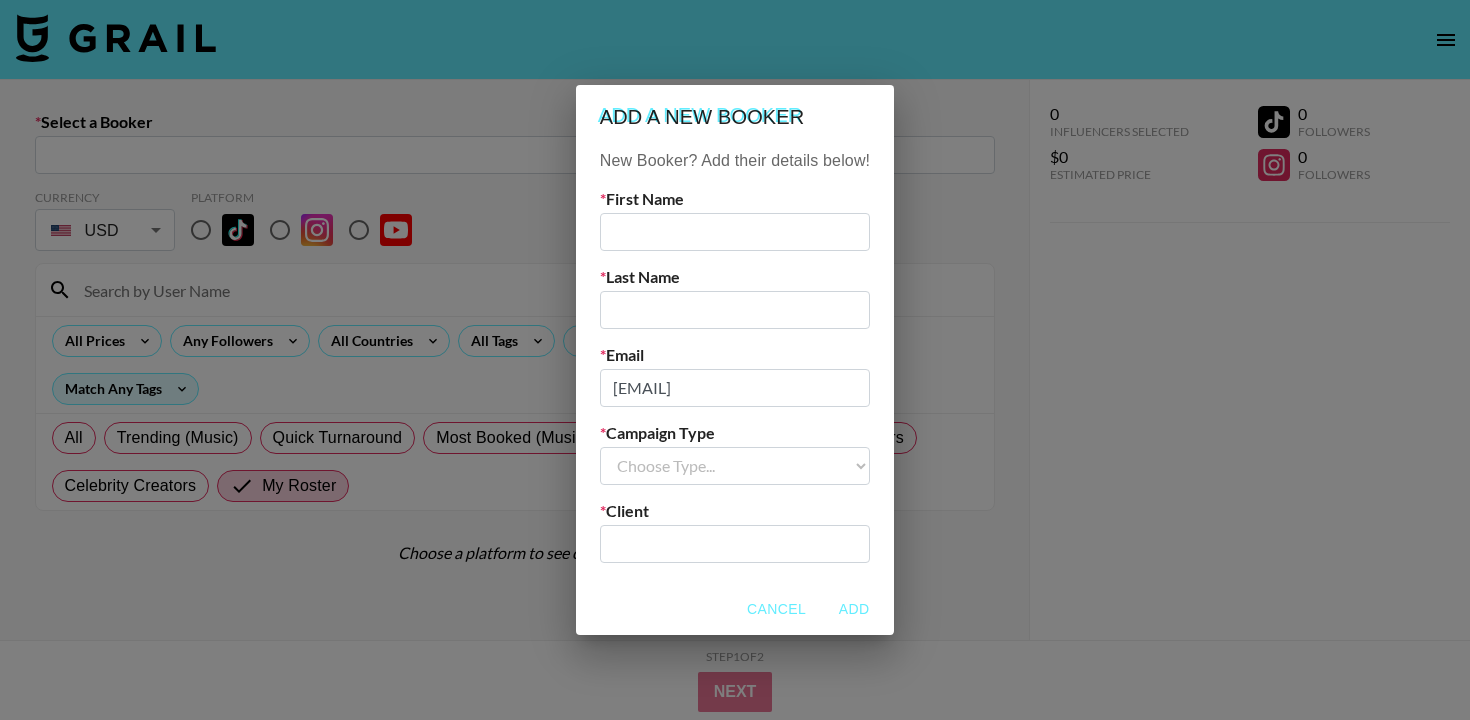 type on "[EMAIL]" 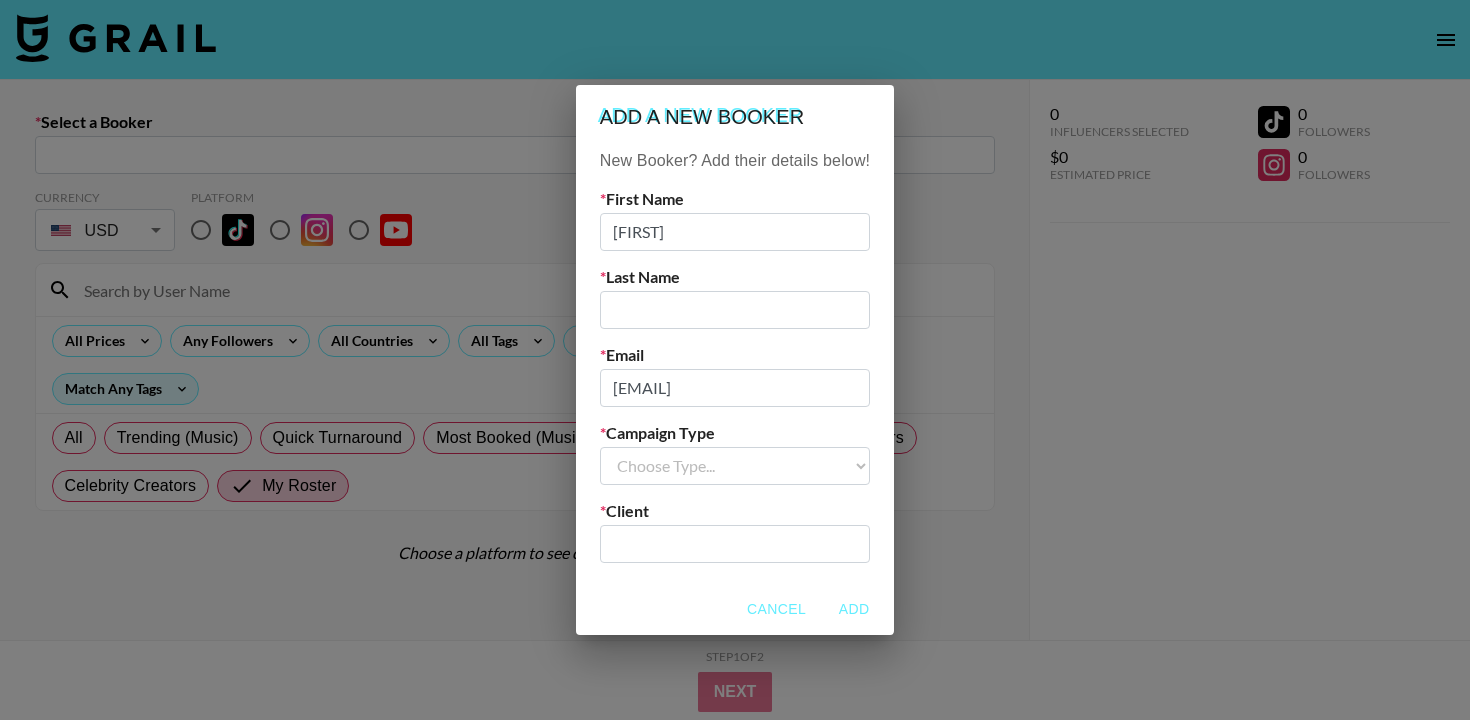 type on "[FIRST]" 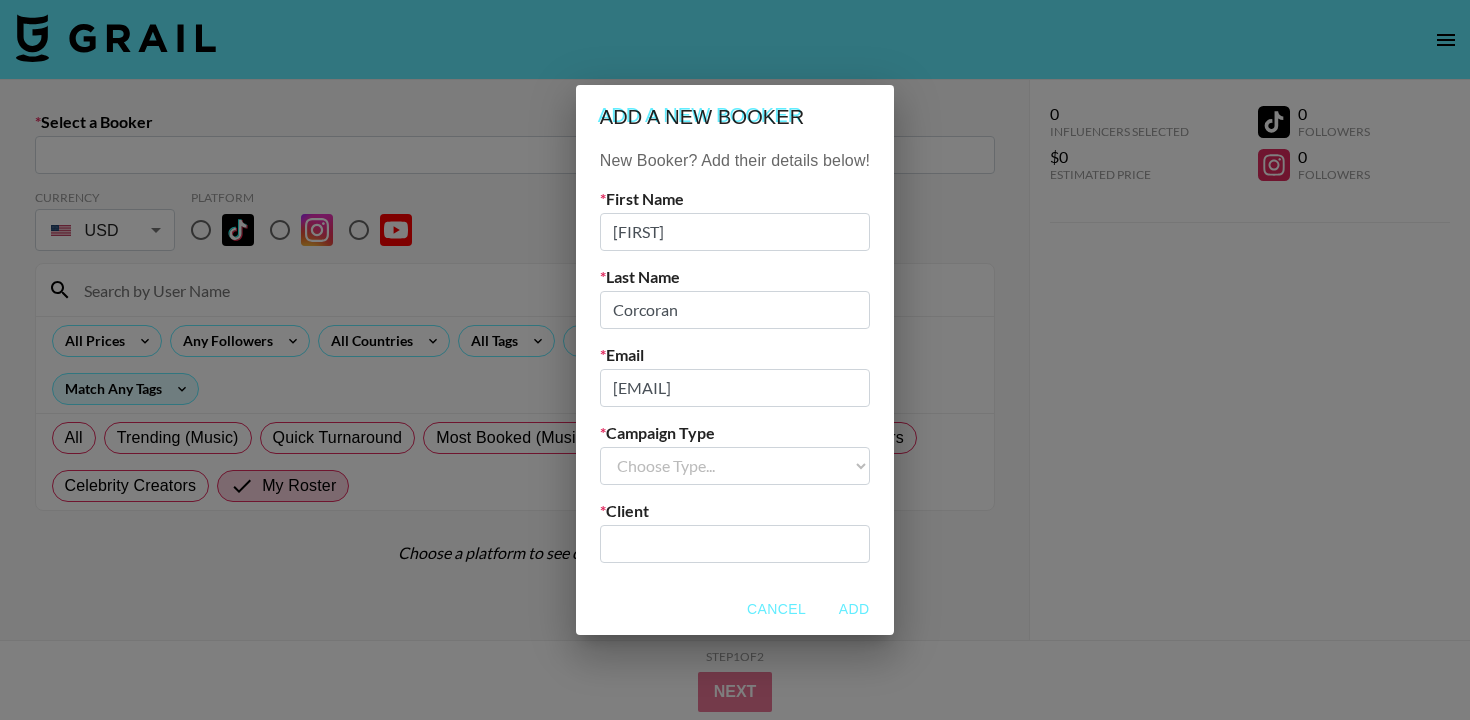 type on "Corcoran" 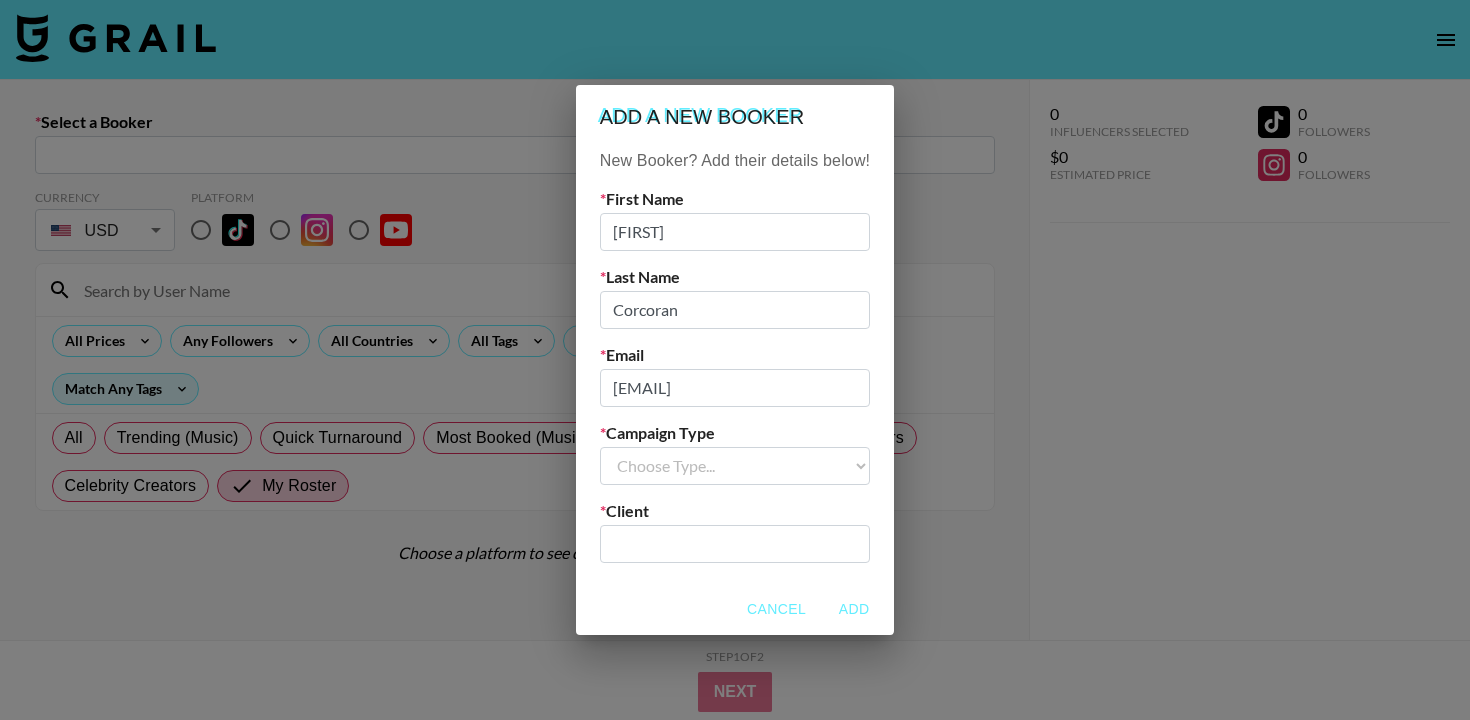 select on "Brand" 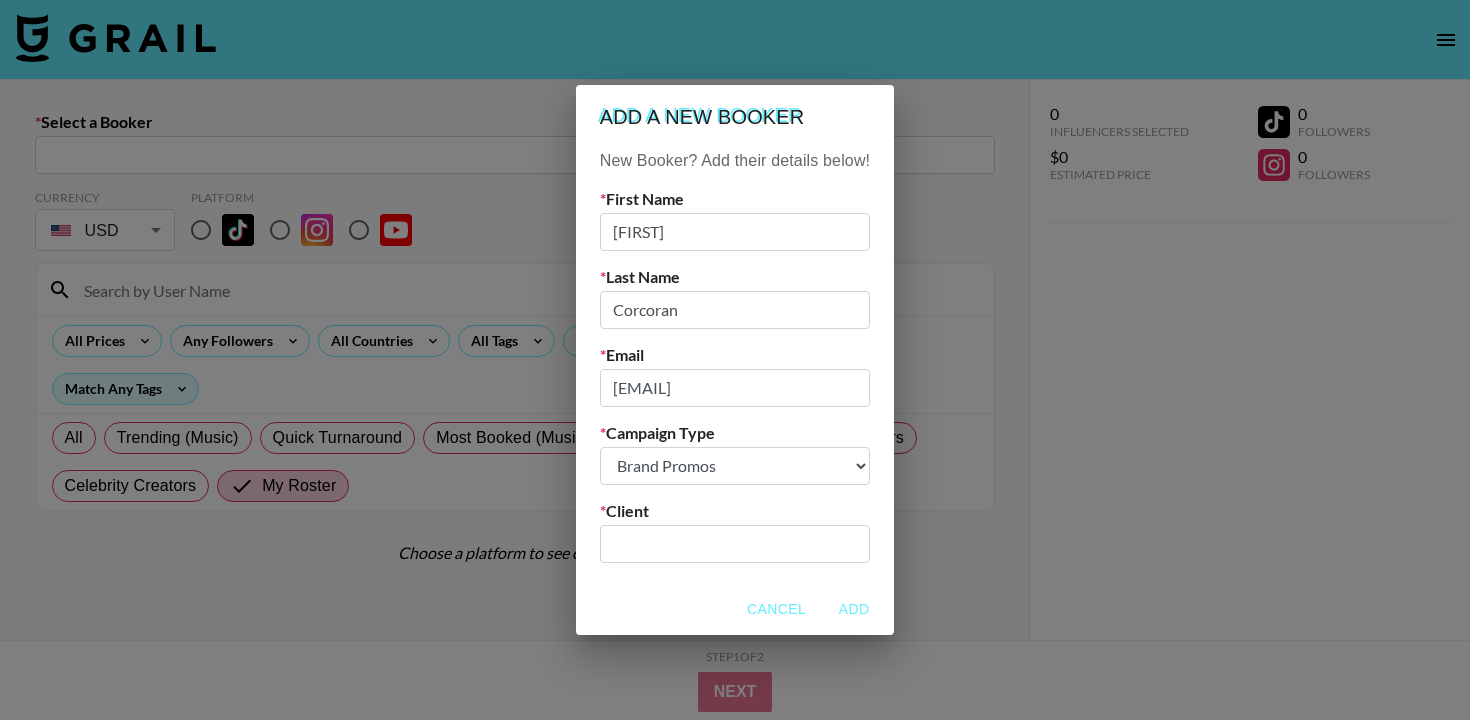 click at bounding box center [735, 543] 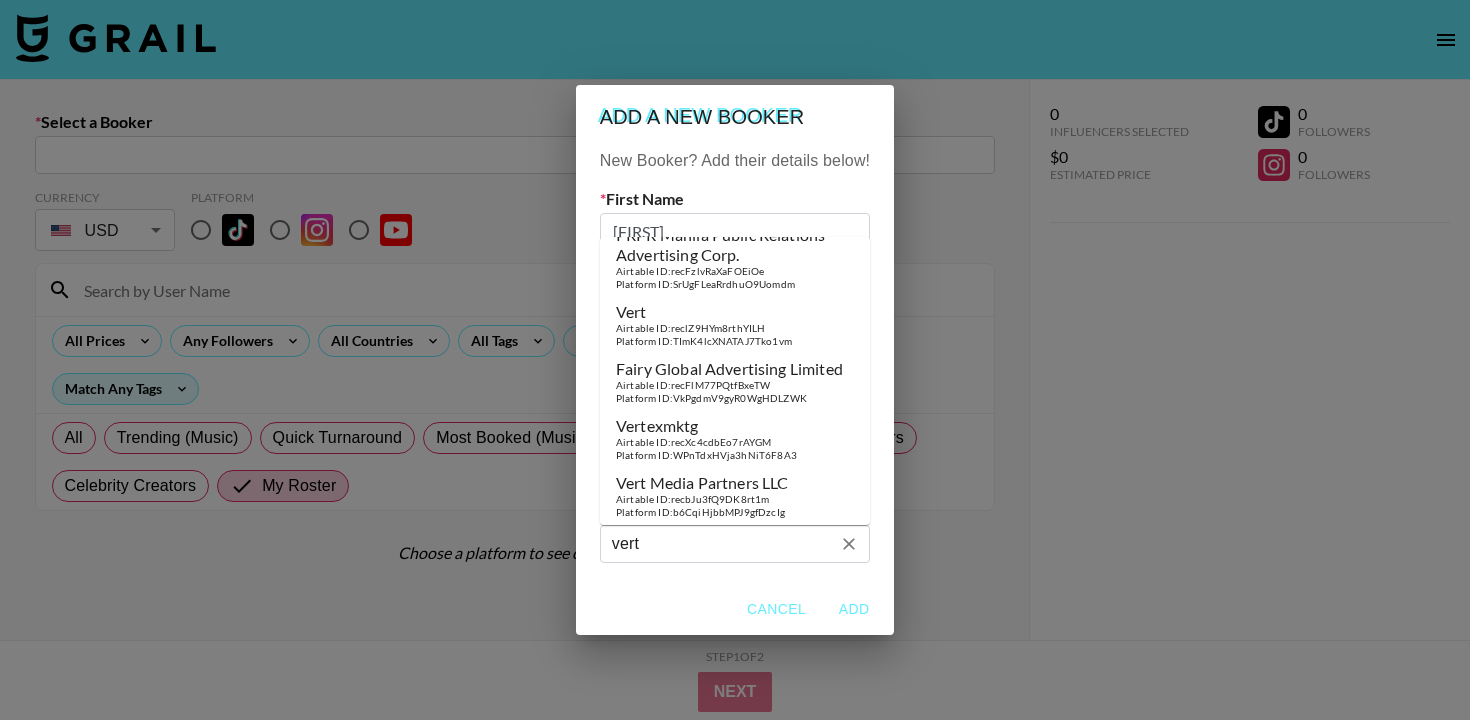 scroll, scrollTop: 386, scrollLeft: 0, axis: vertical 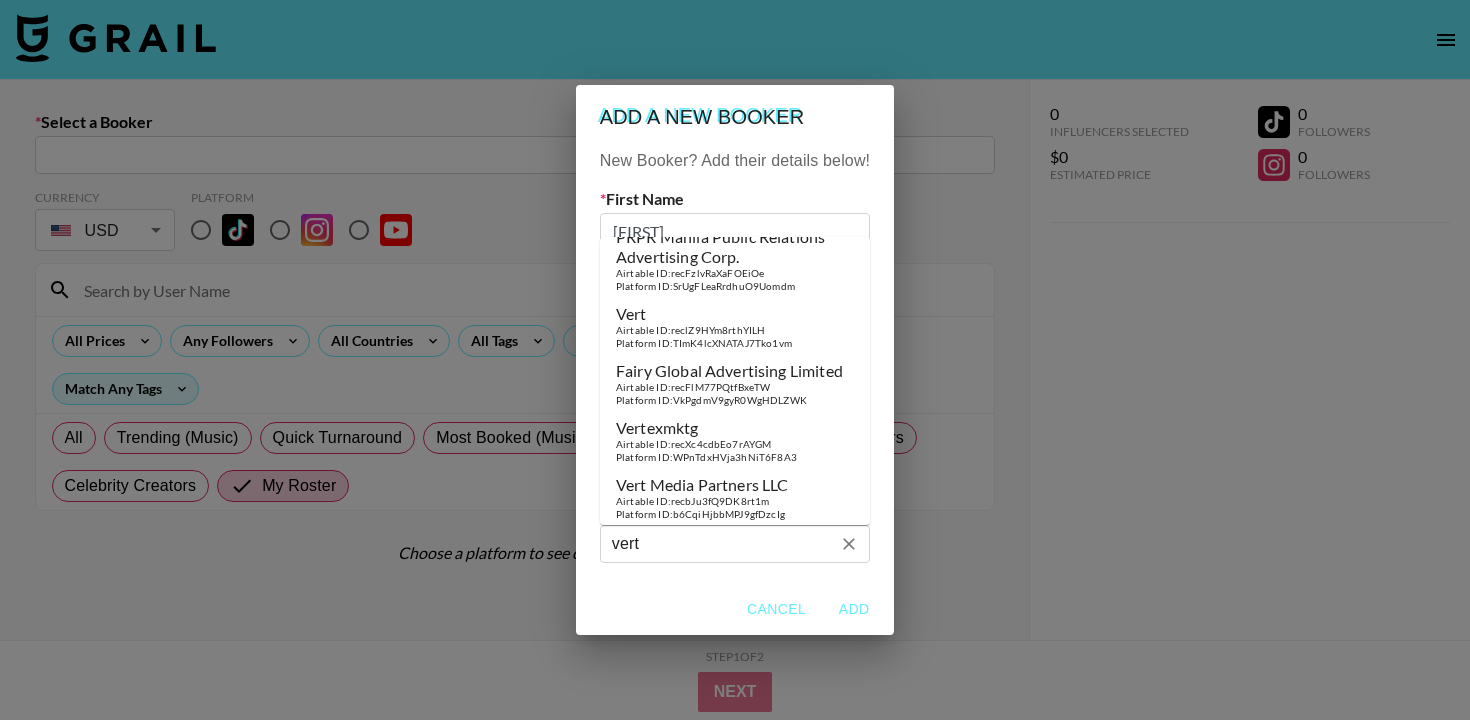 click on "Platform ID:  [ID]" at bounding box center [704, 343] 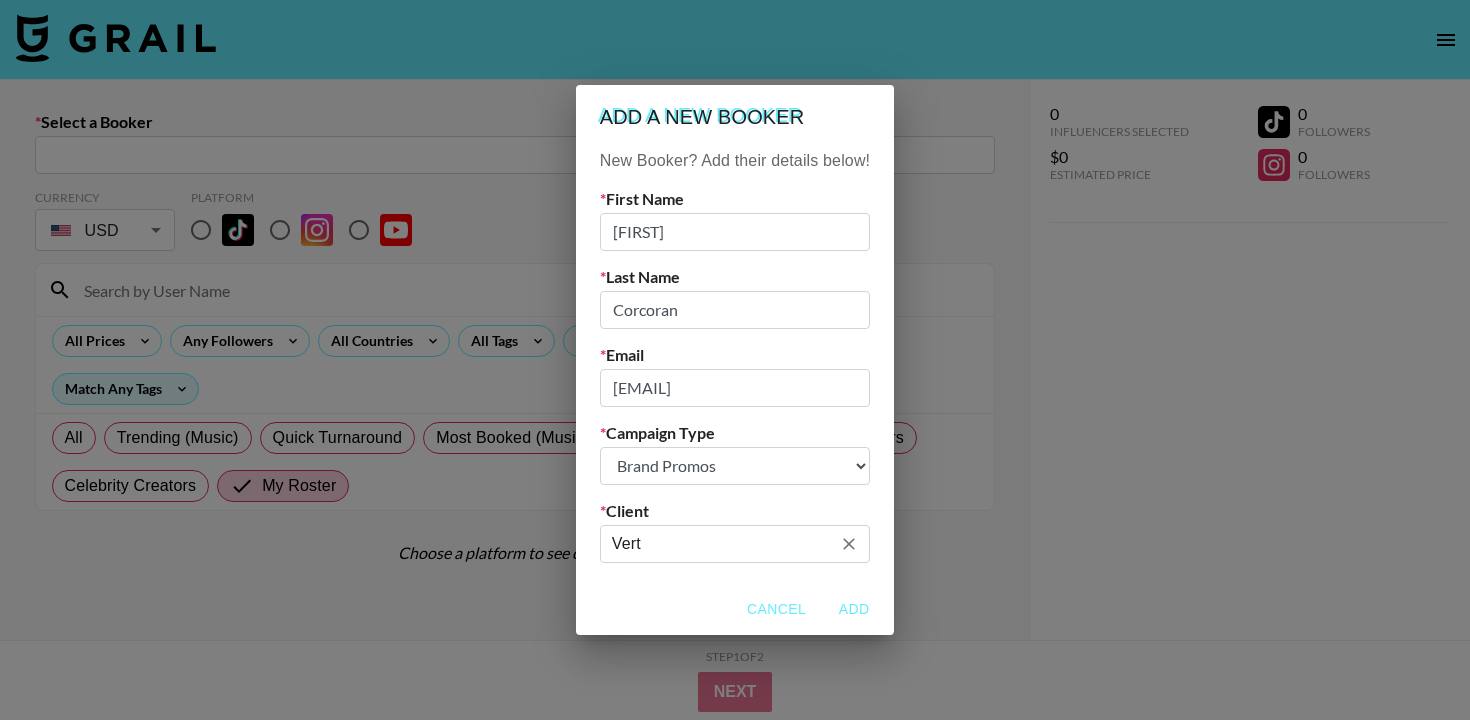type on "Vert" 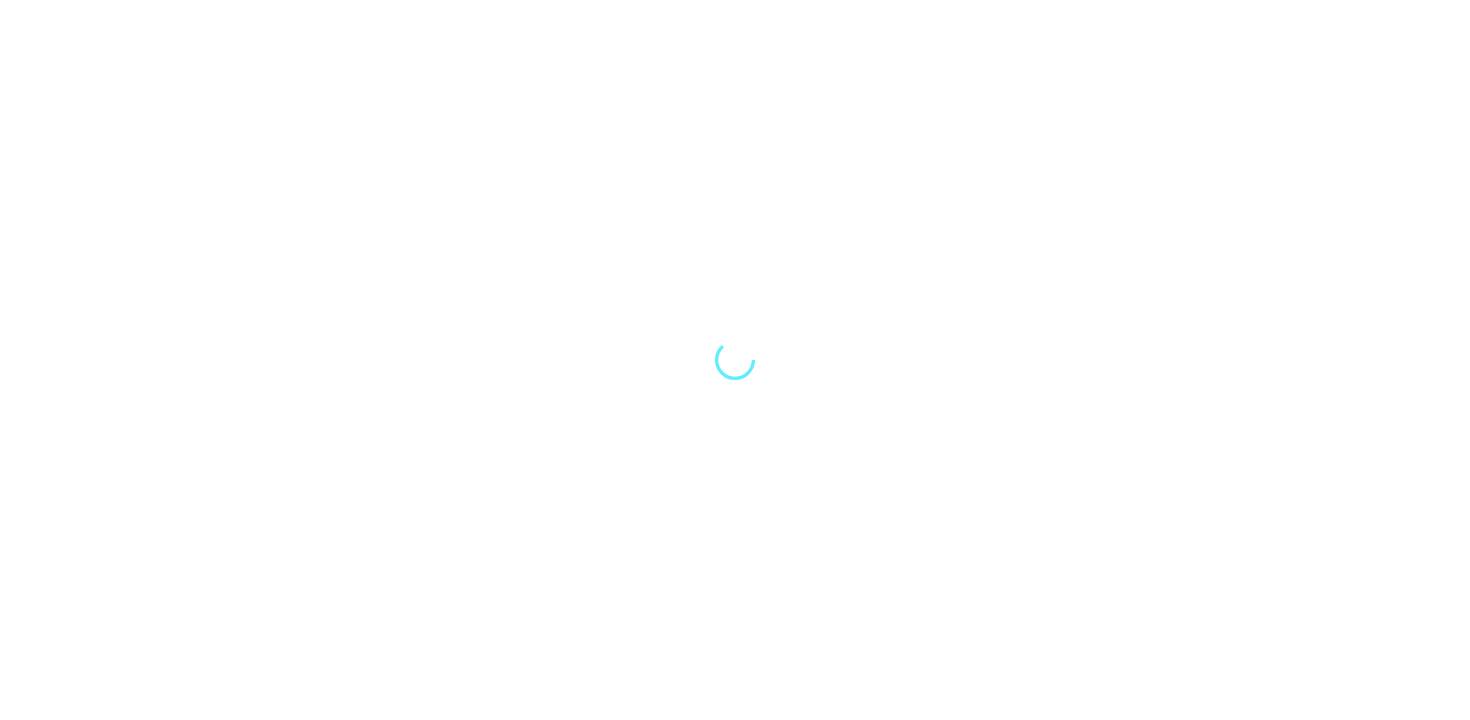 scroll, scrollTop: 0, scrollLeft: 0, axis: both 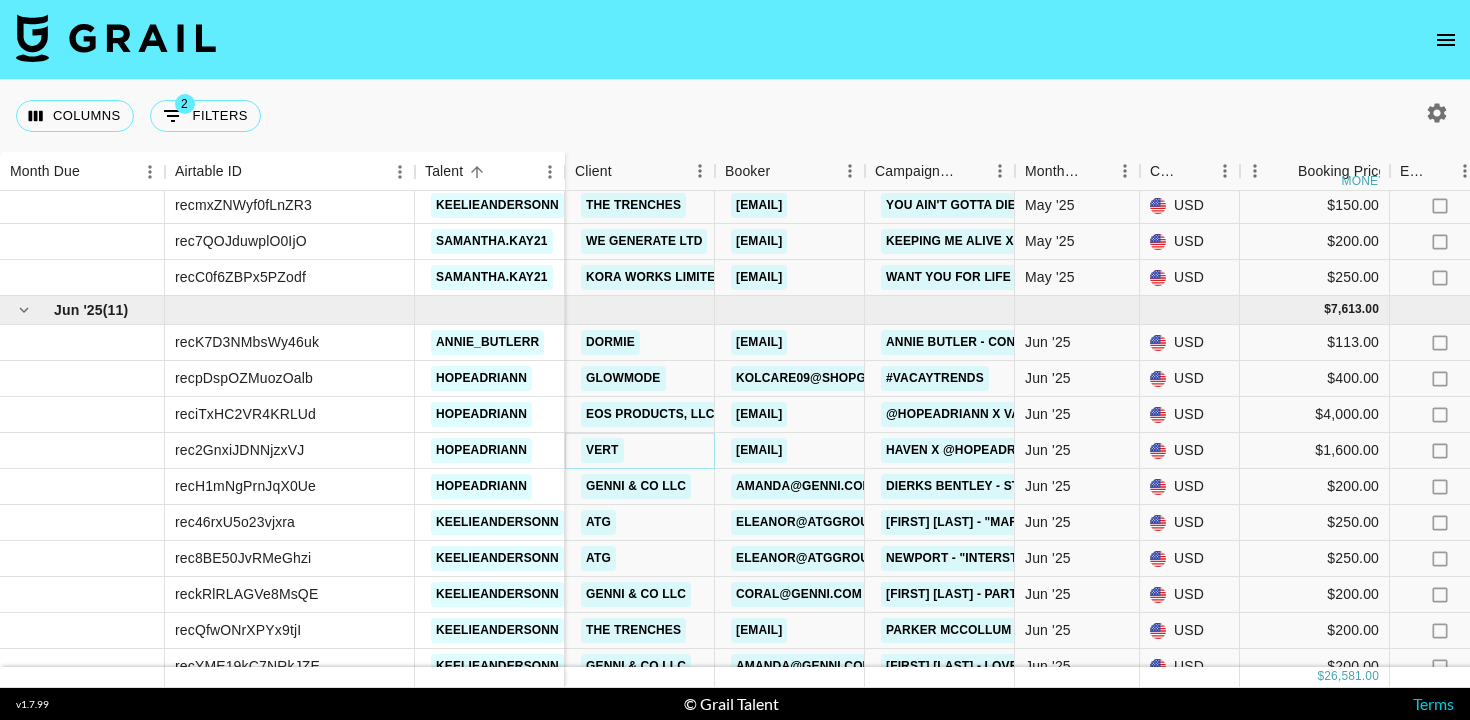 click on "Vert" at bounding box center (602, 450) 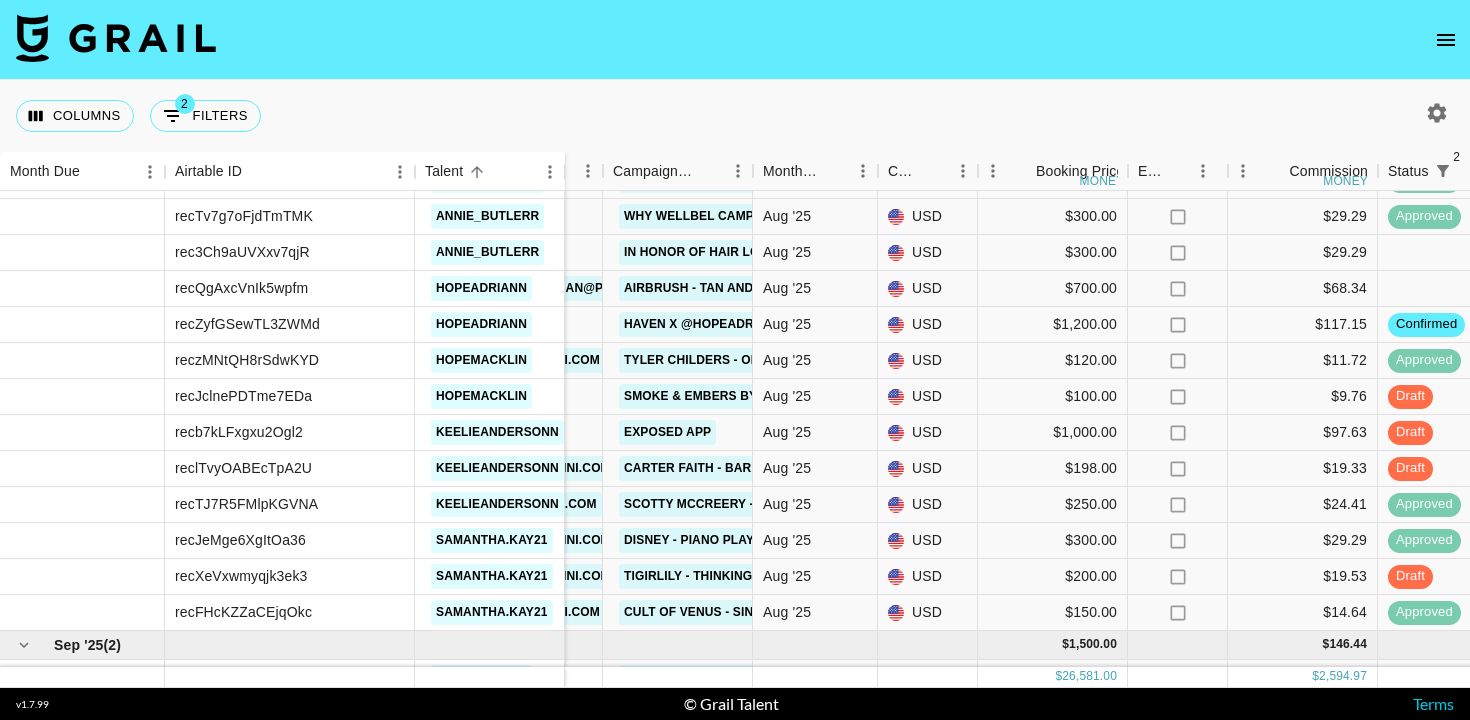 scroll, scrollTop: 1292, scrollLeft: 262, axis: both 